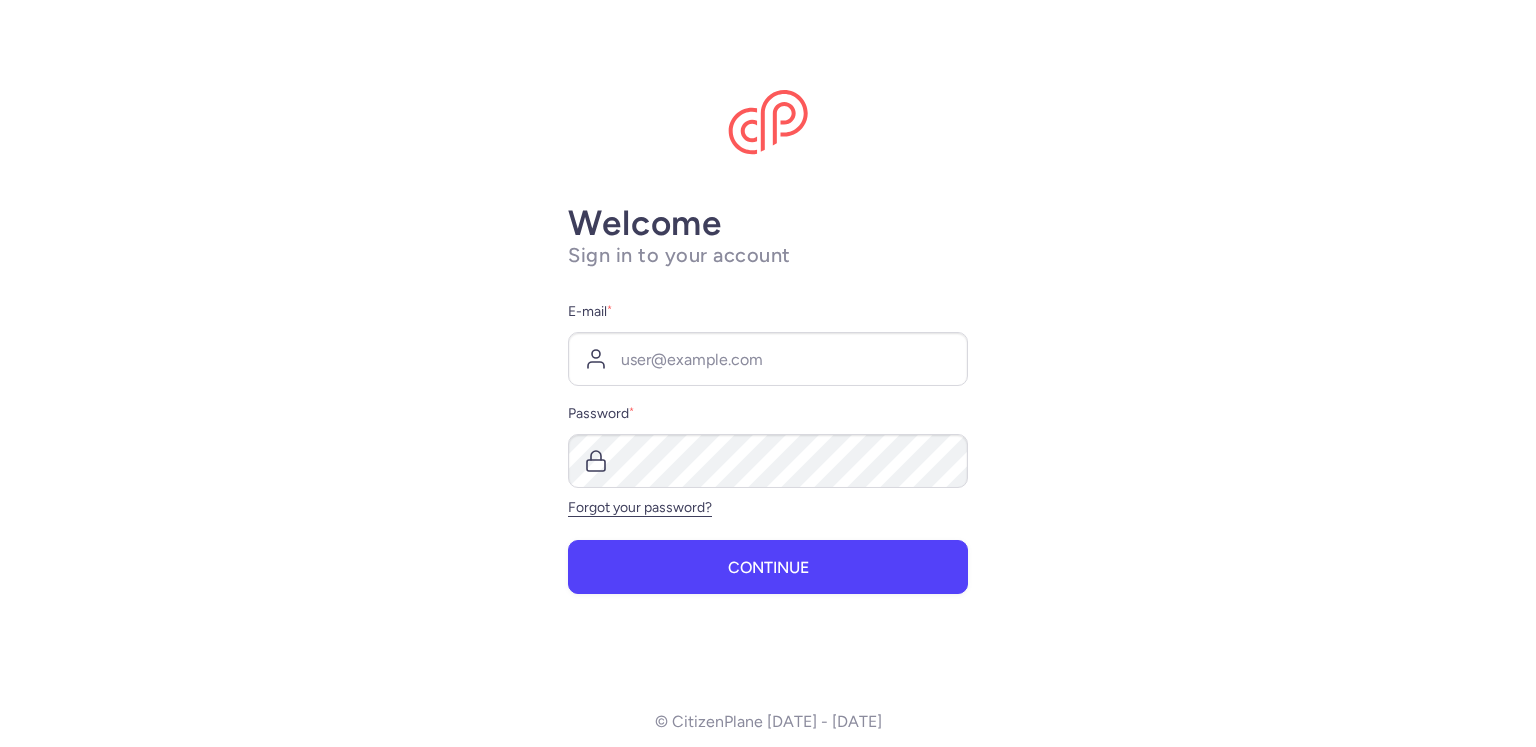 scroll, scrollTop: 0, scrollLeft: 0, axis: both 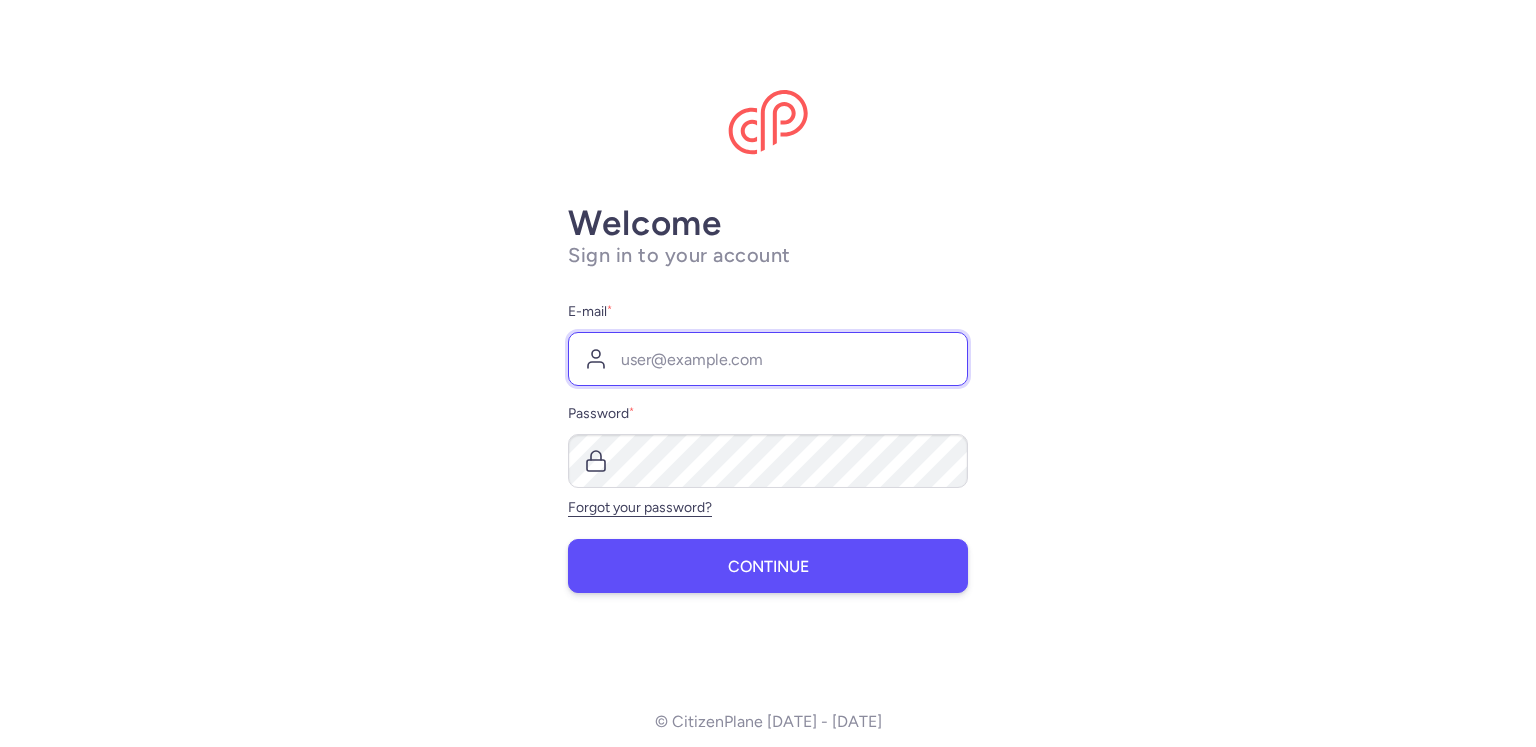 type on "[EMAIL_ADDRESS][DOMAIN_NAME]" 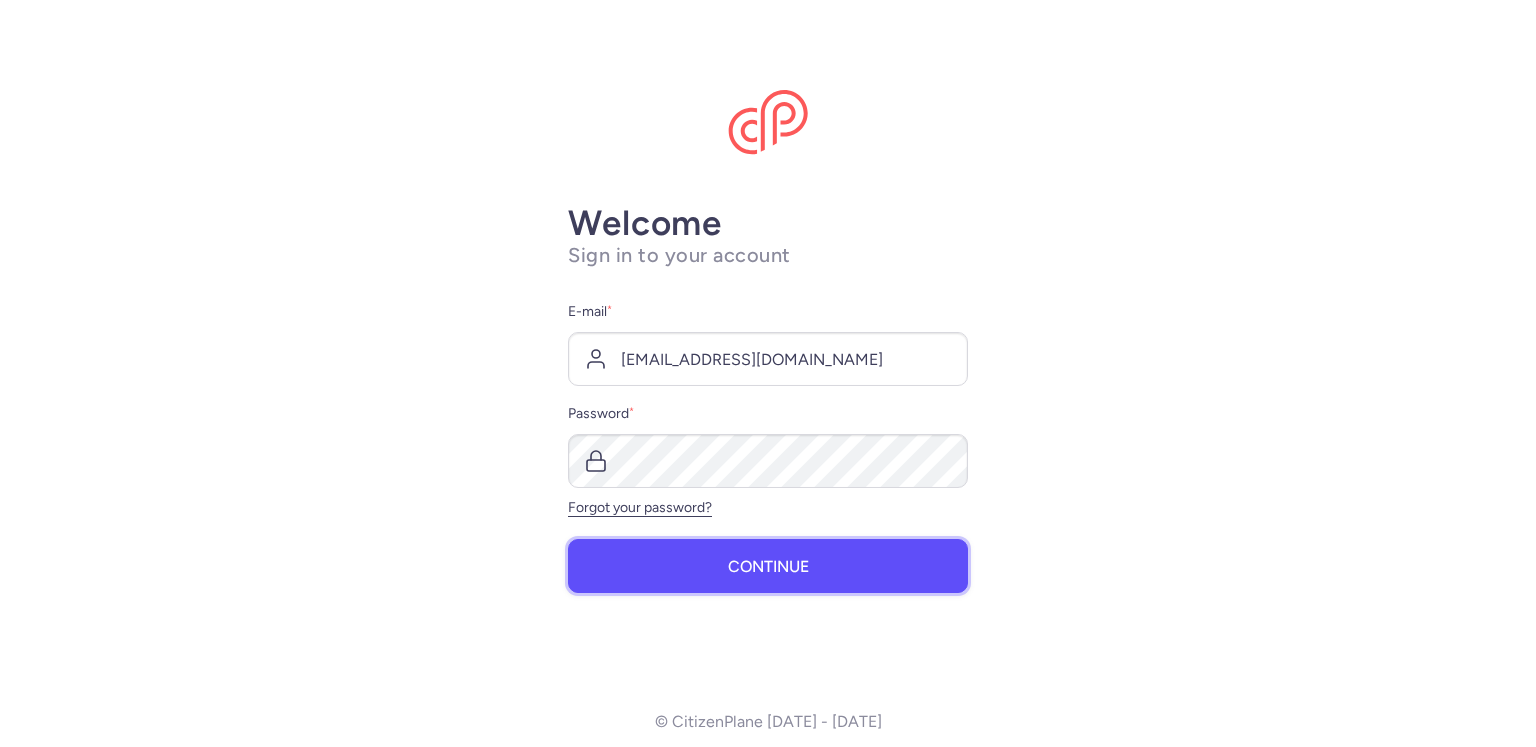 click on "Continue" at bounding box center [768, 567] 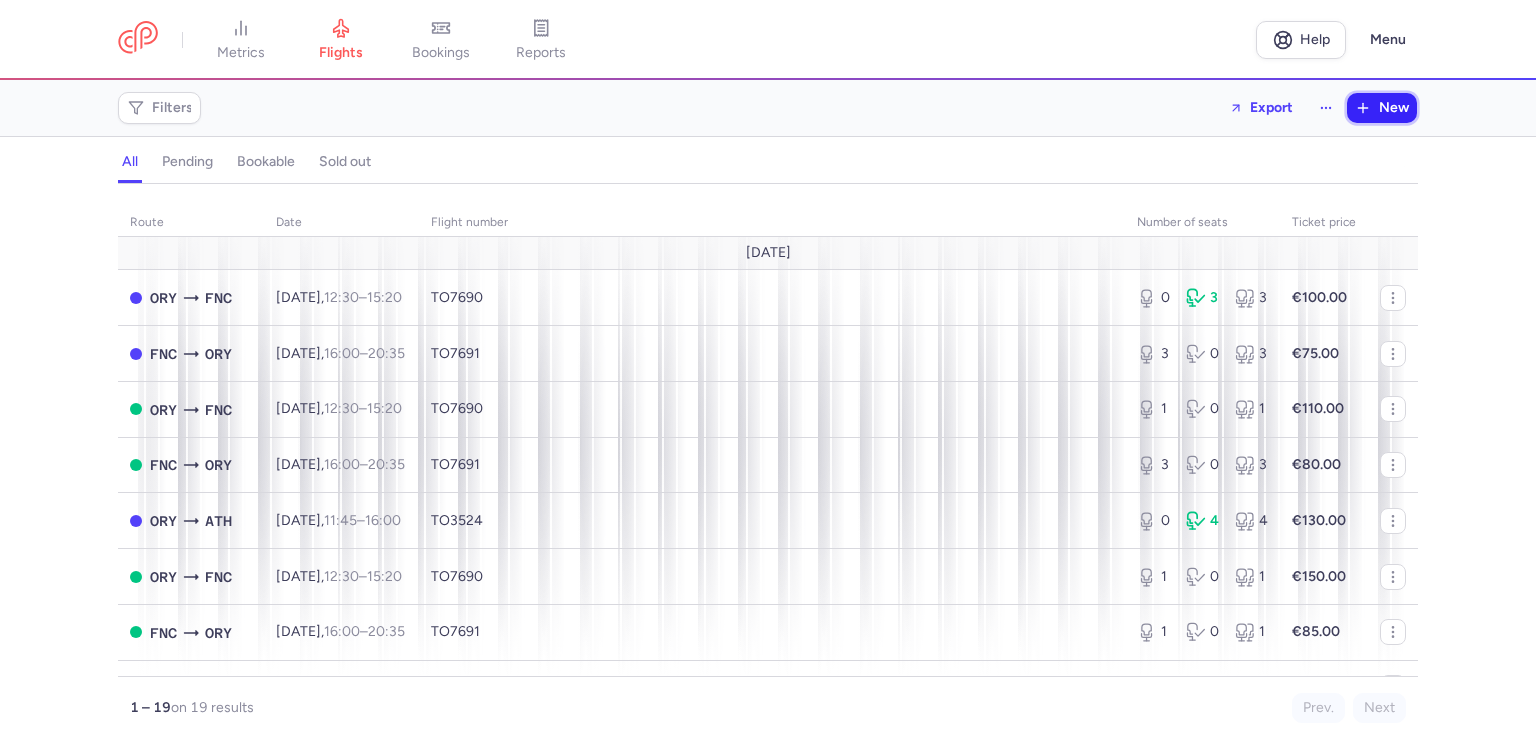 click on "New" at bounding box center [1382, 108] 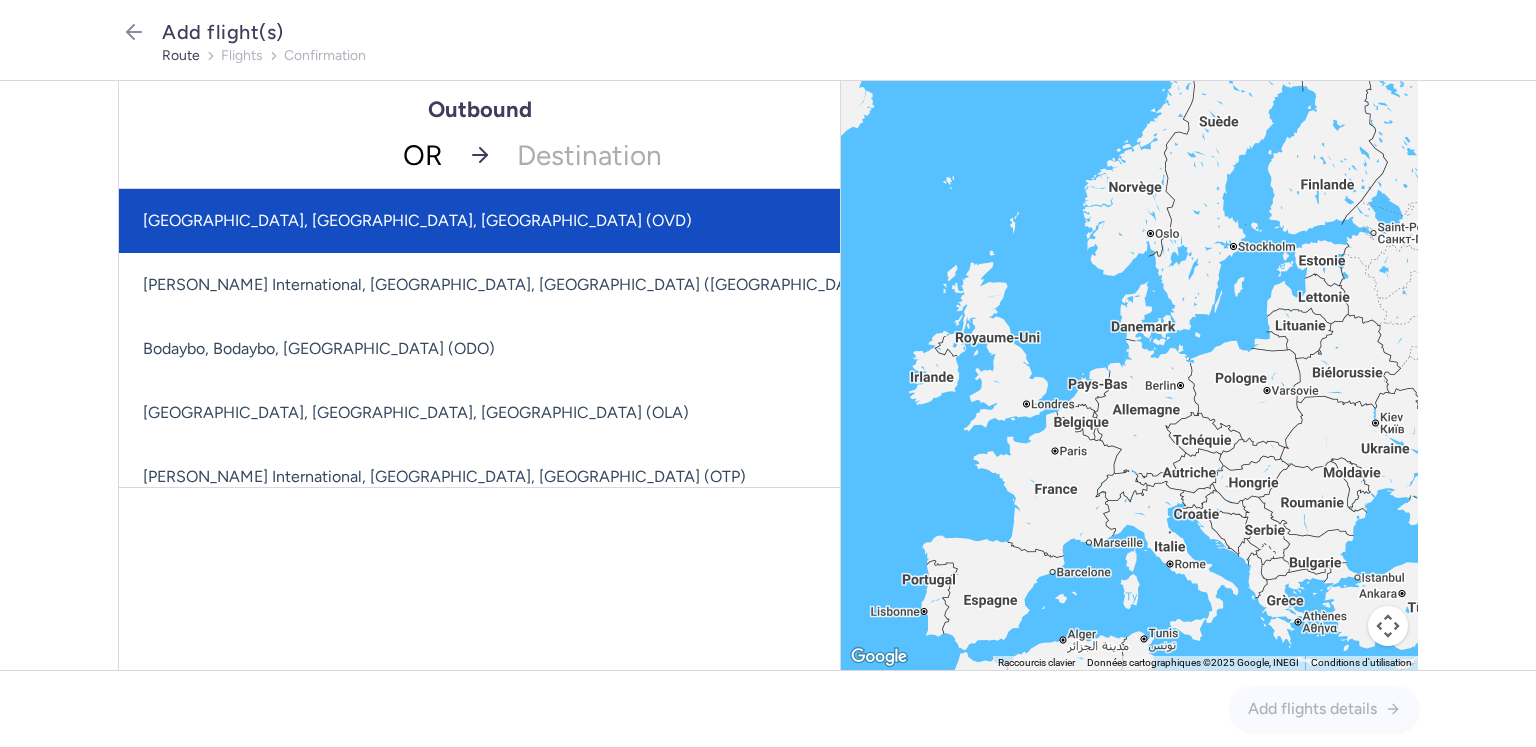 type on "ORY" 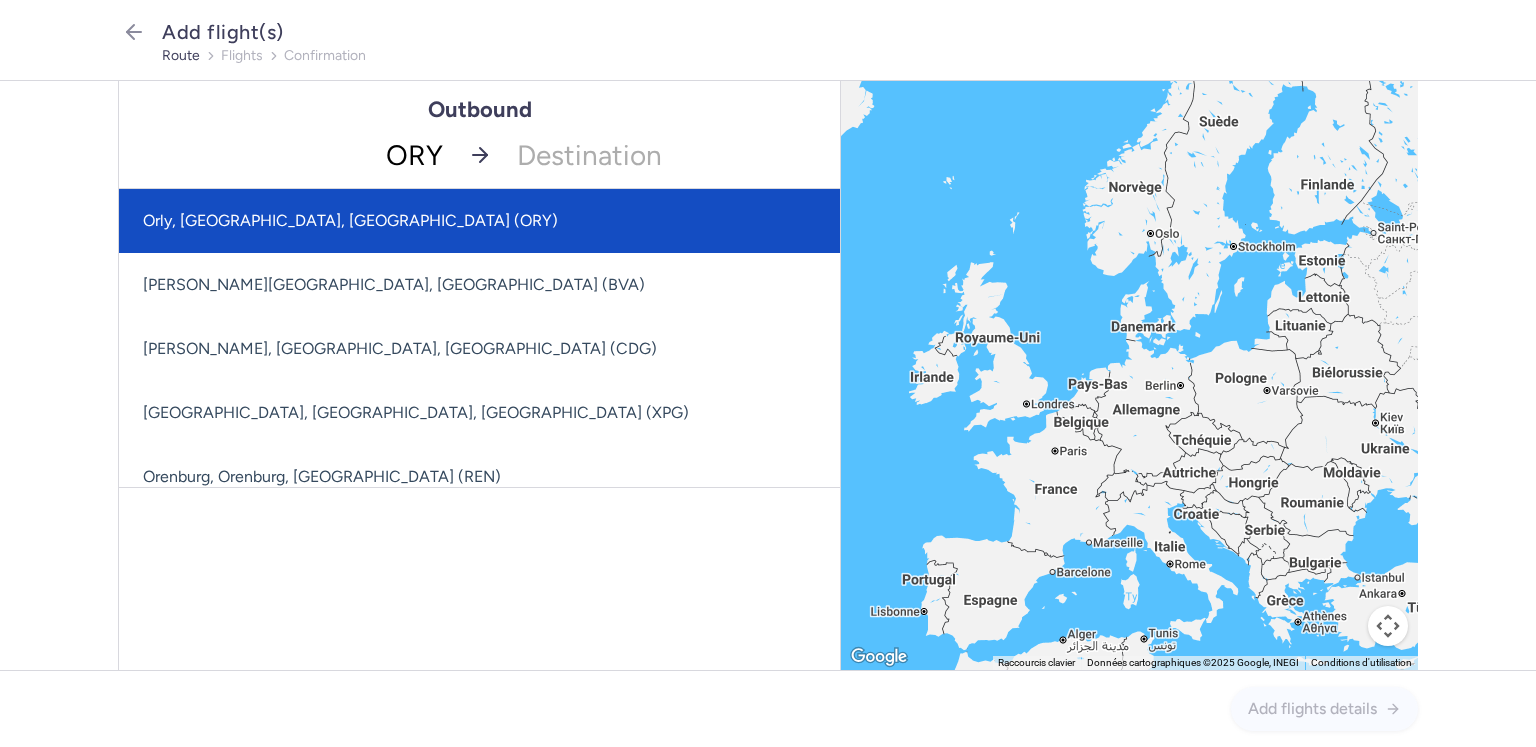 click on "Orly, Paris, France (ORY)" 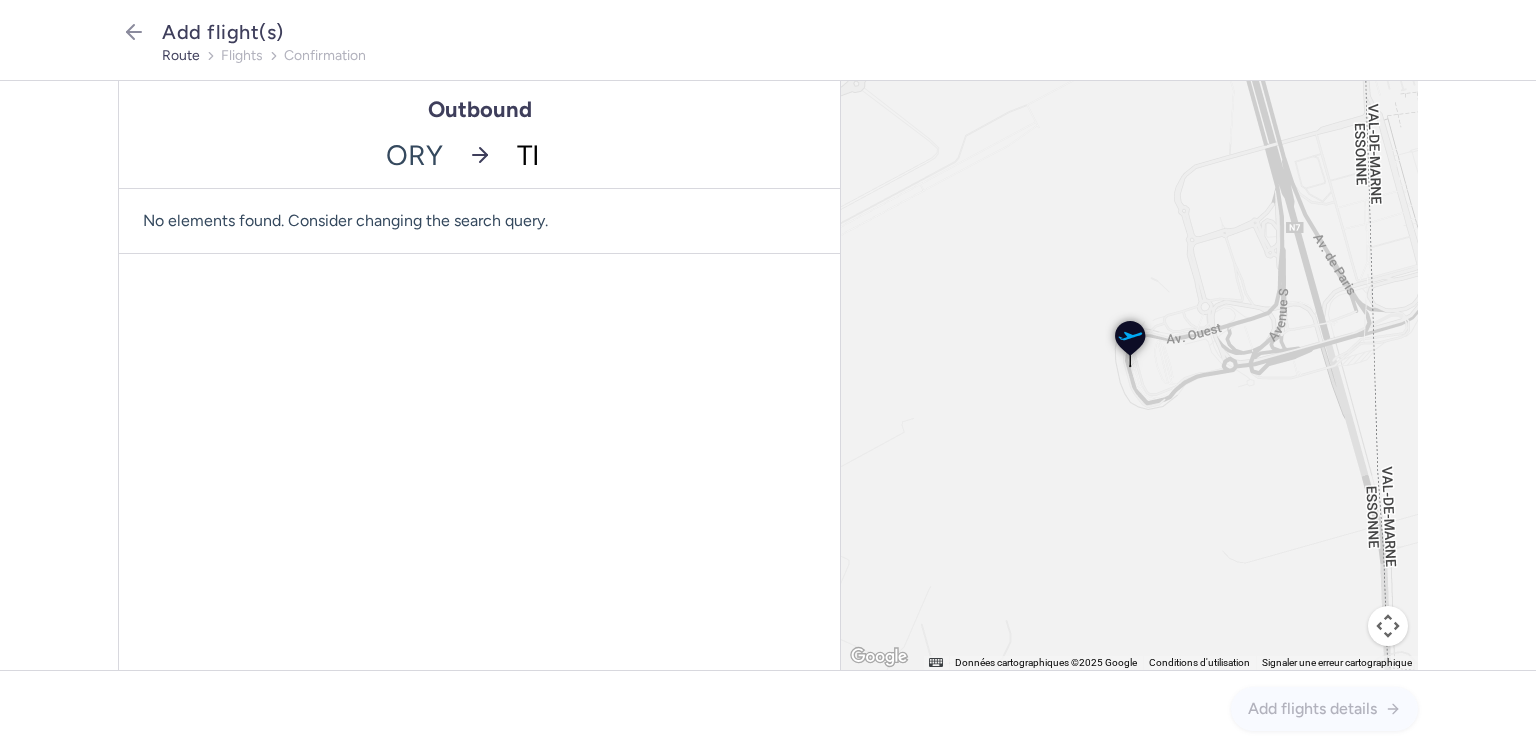 type on "TIA" 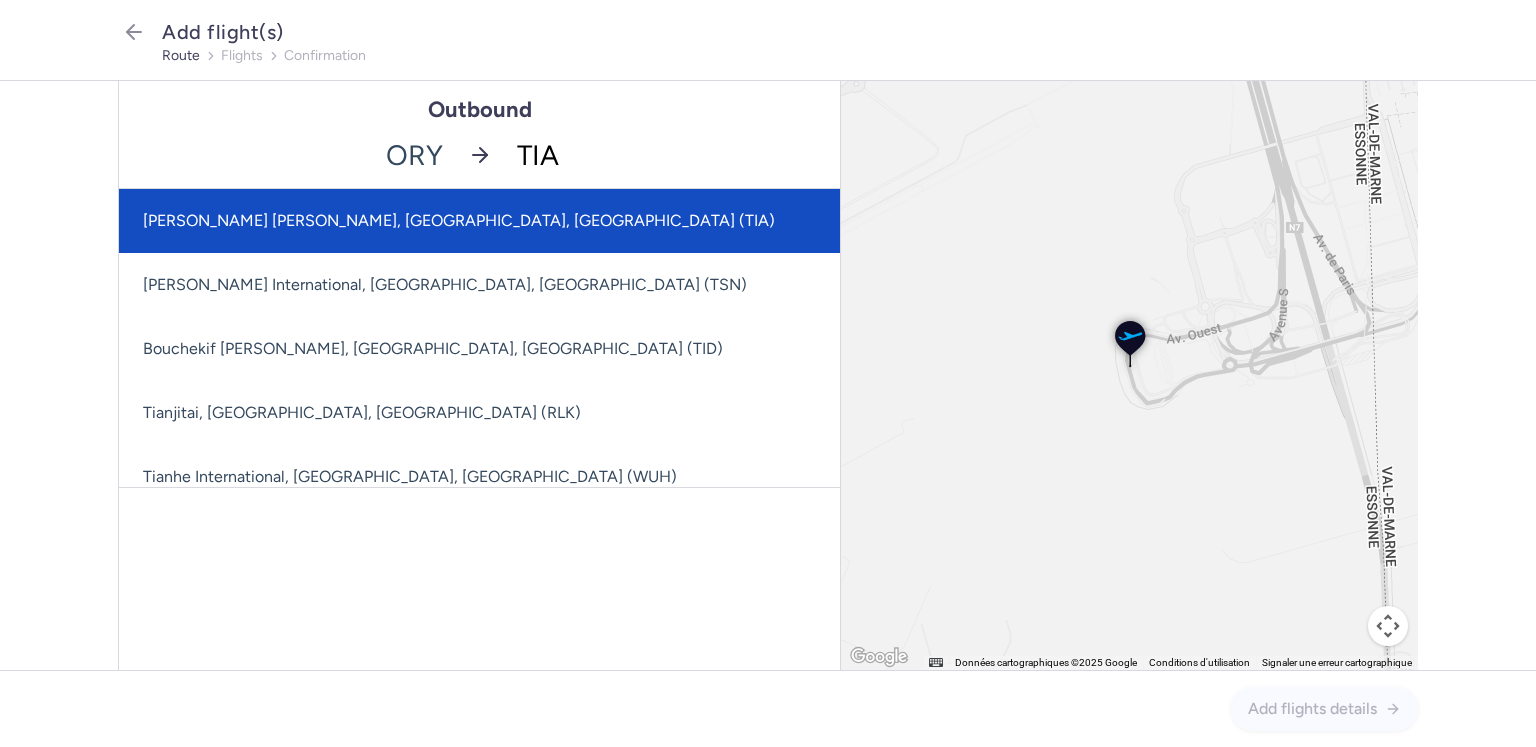 click on "Rinas Mother Teresa, Tirana, Albania (TIA)" at bounding box center (479, 221) 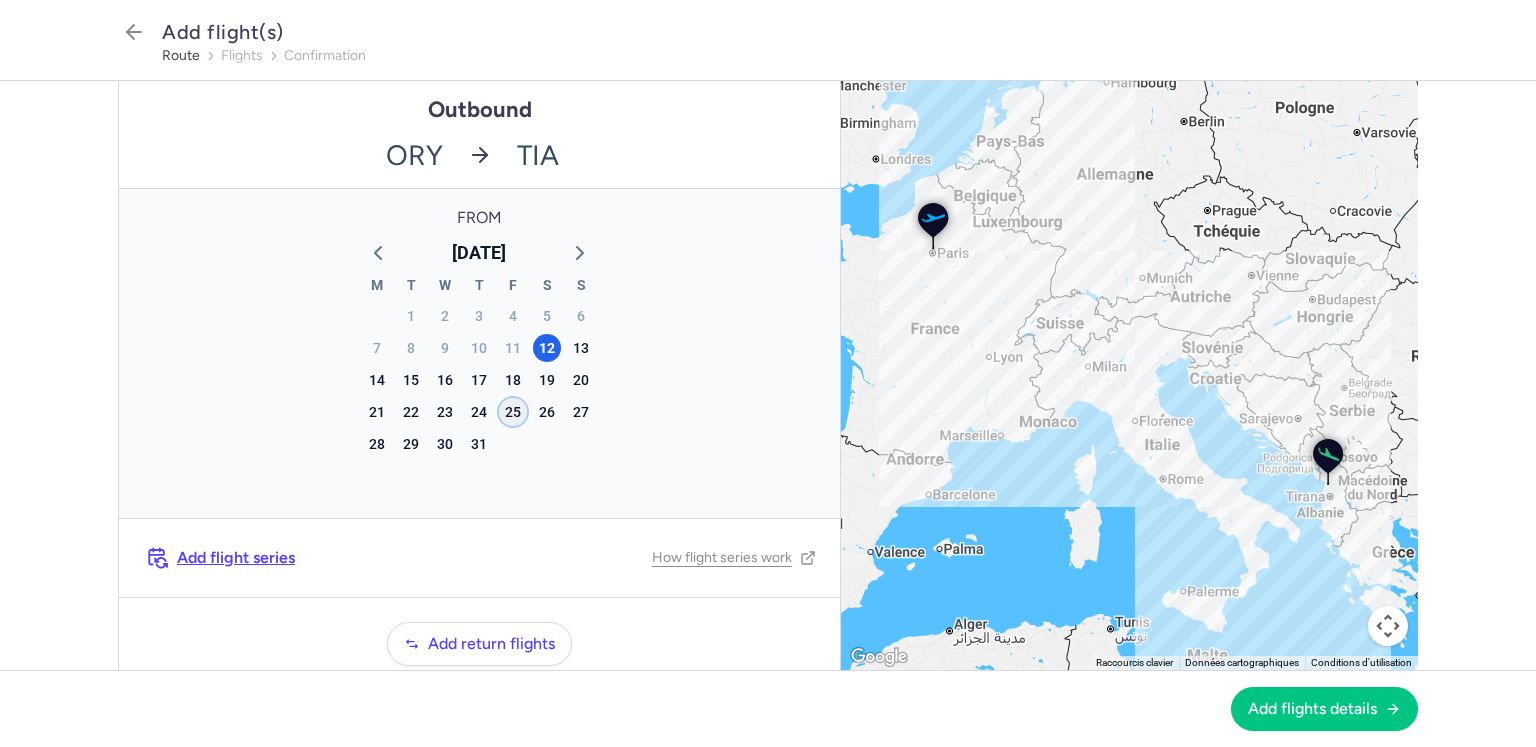 click on "25" 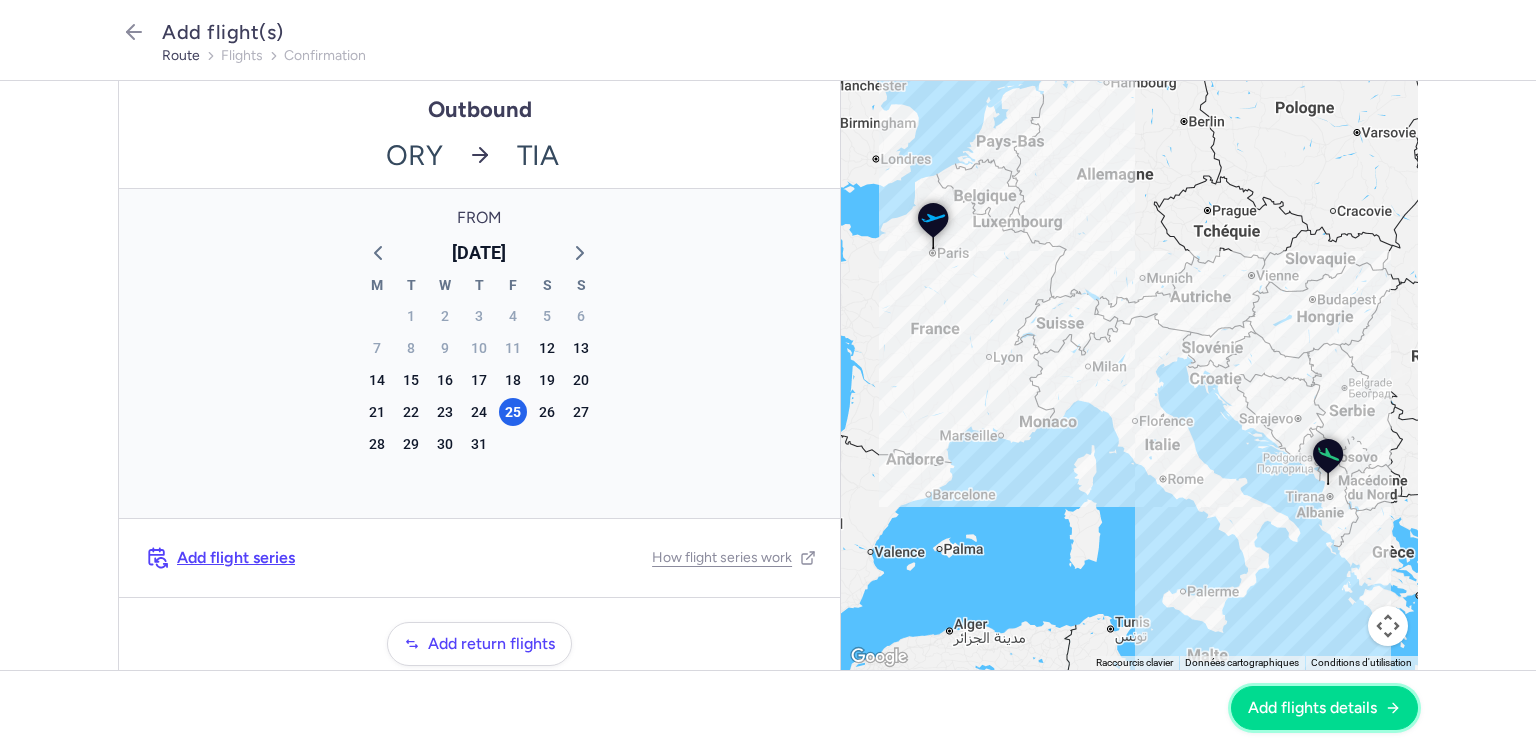 click on "Add flights details" at bounding box center (1312, 708) 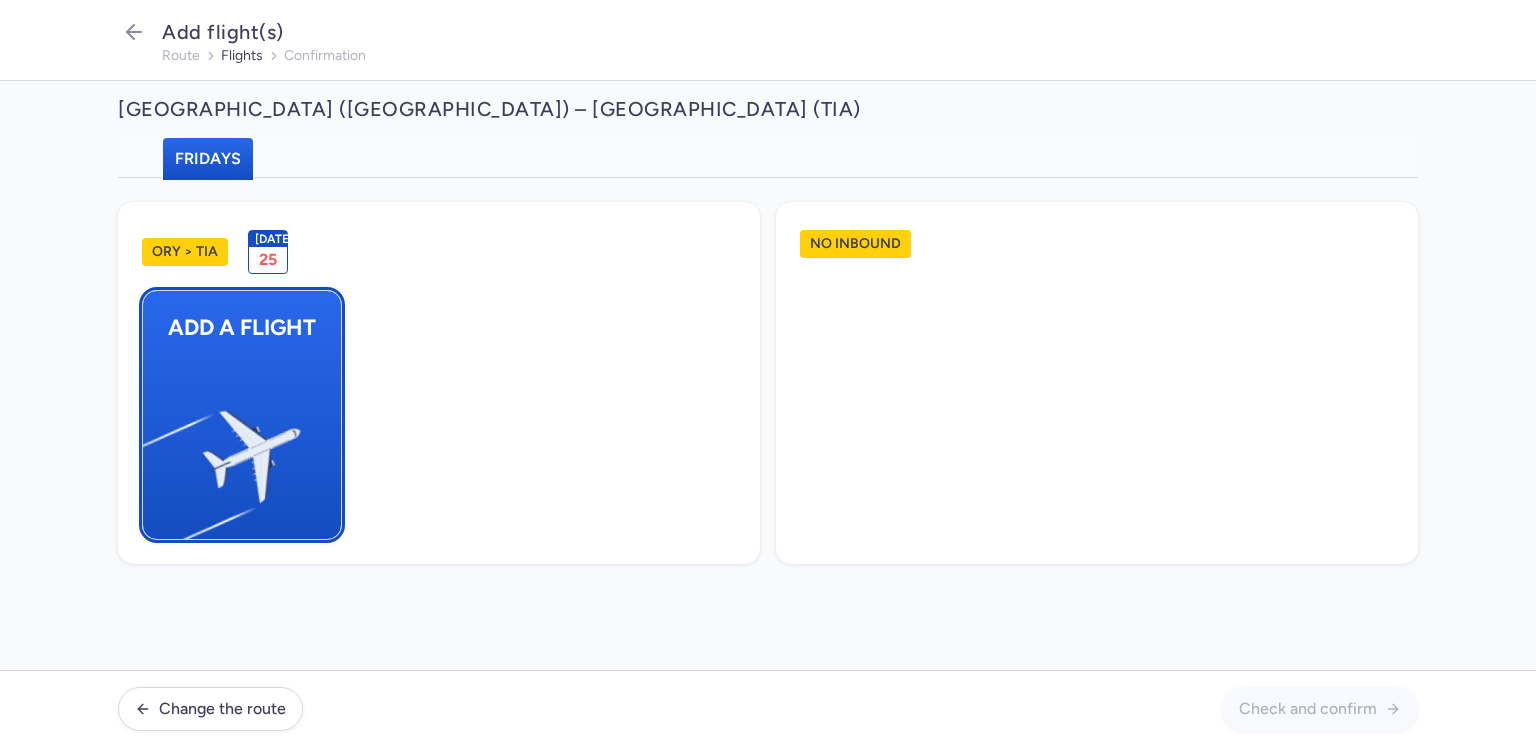 click at bounding box center [153, 448] 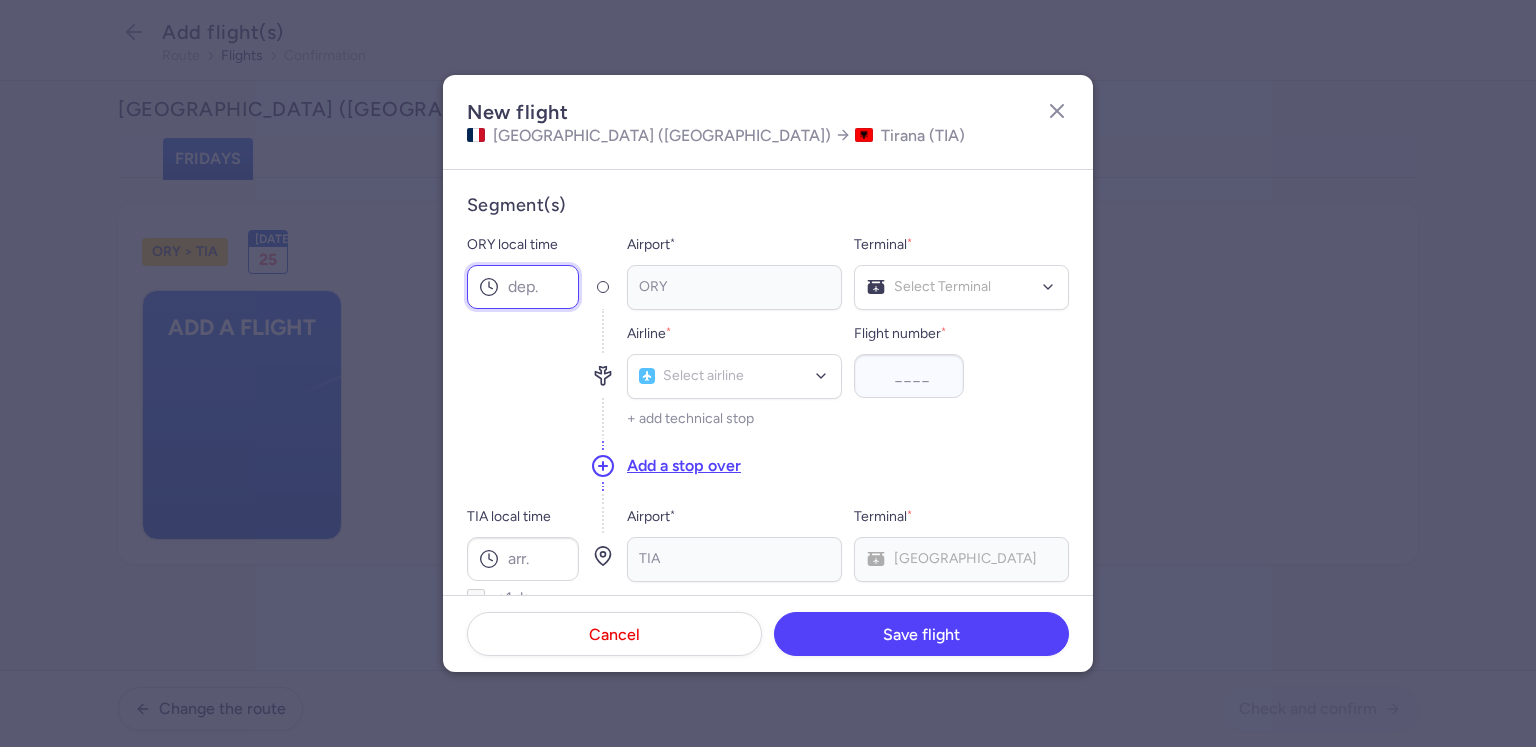 click on "ORY local time" at bounding box center [523, 287] 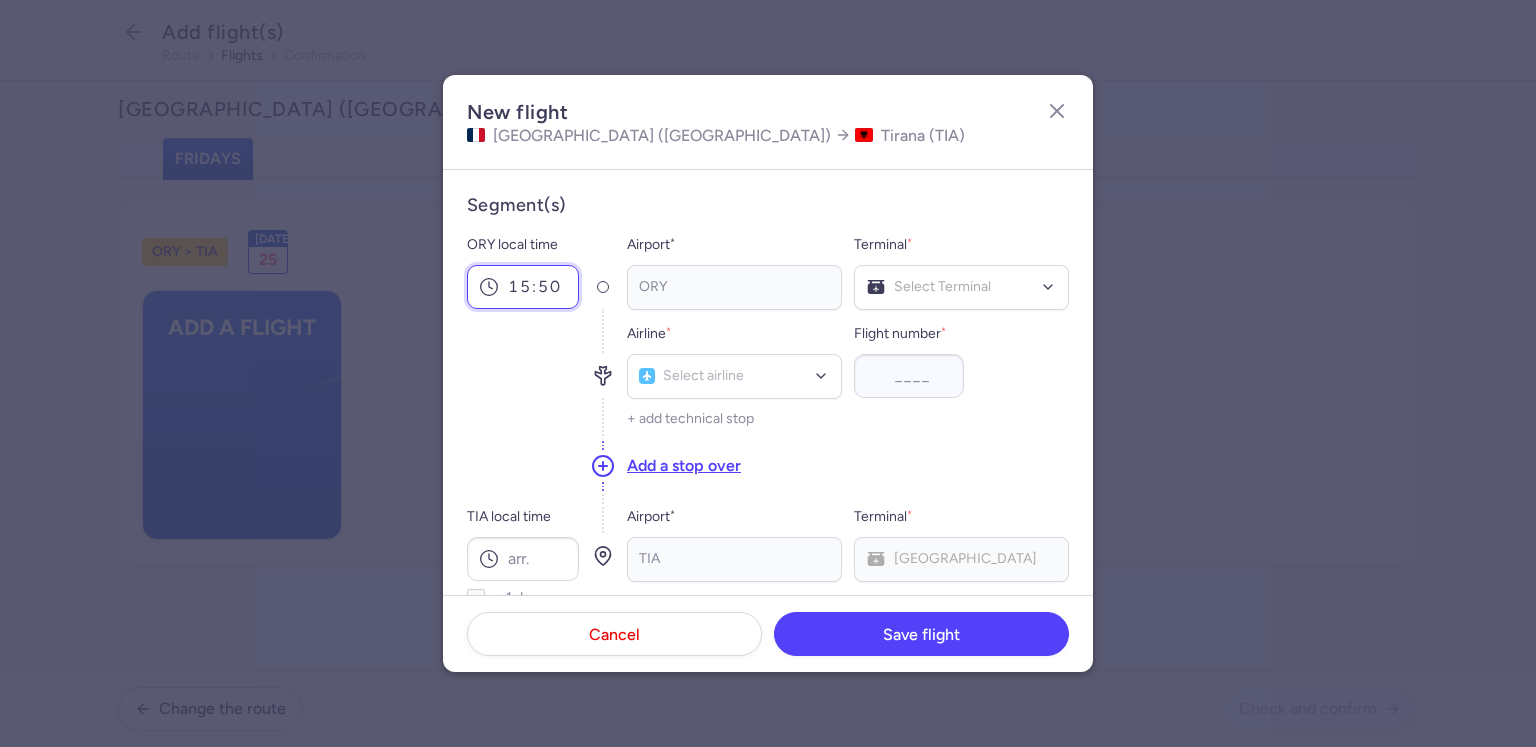 type on "15:50" 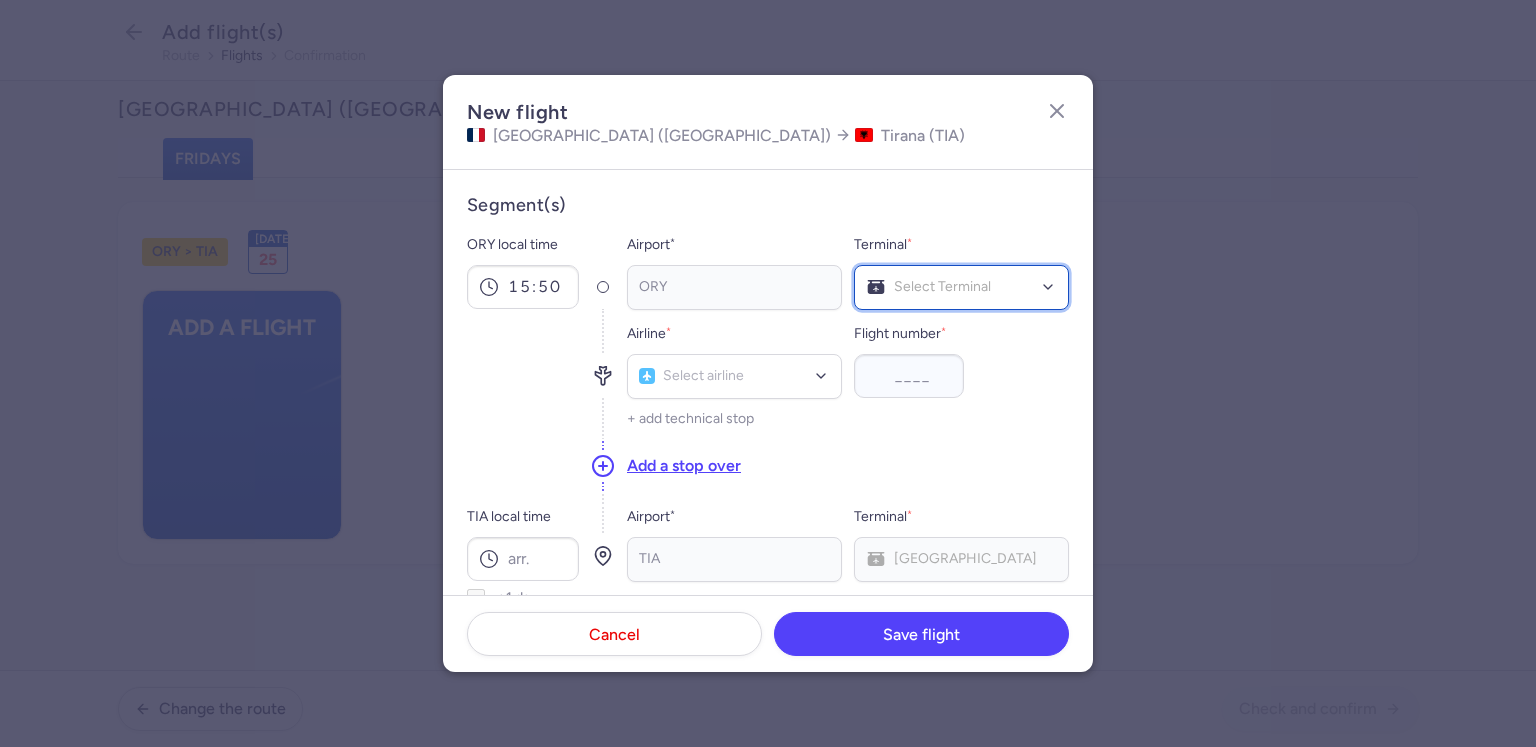 click 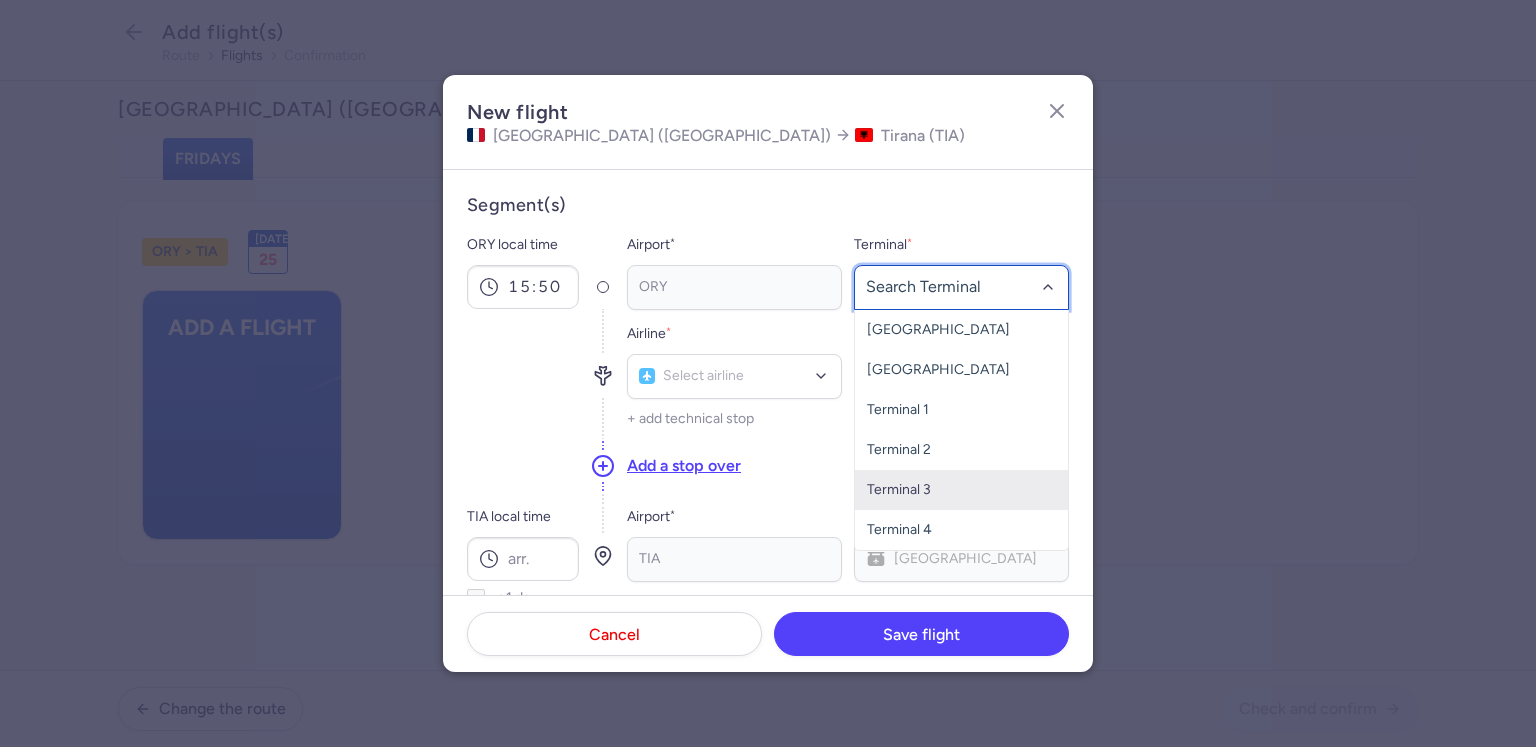 click on "Terminal 3" 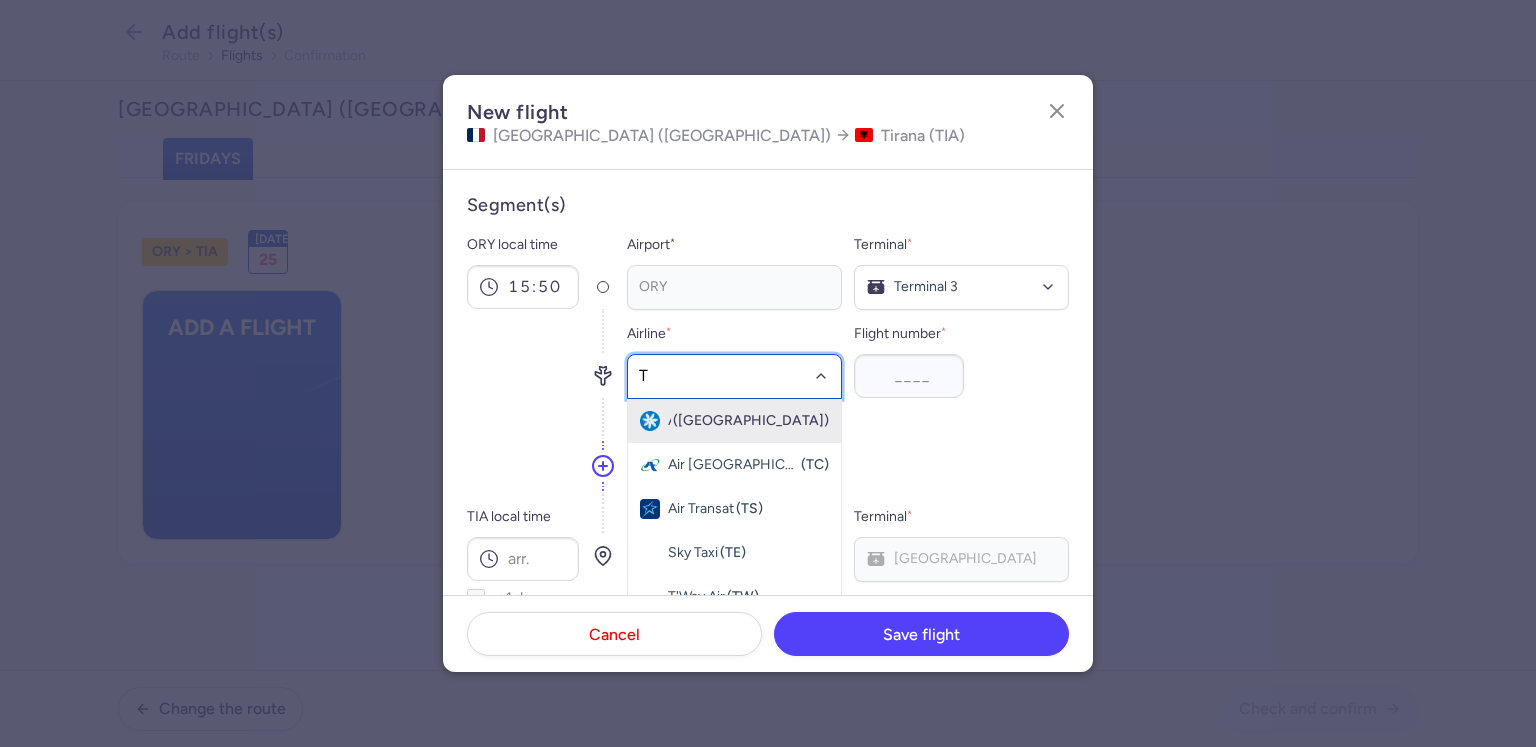 type on "TO" 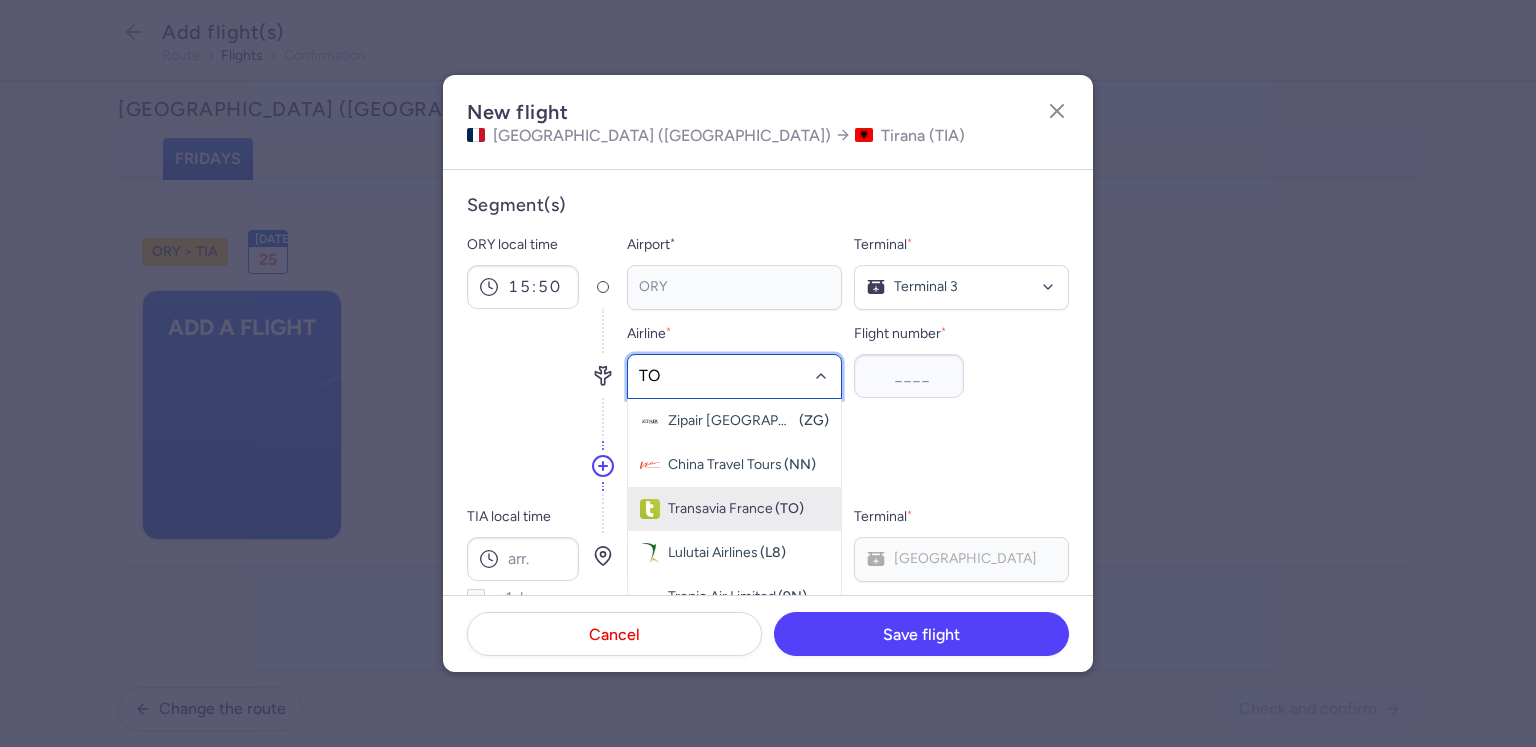click on "Transavia France" at bounding box center [720, 509] 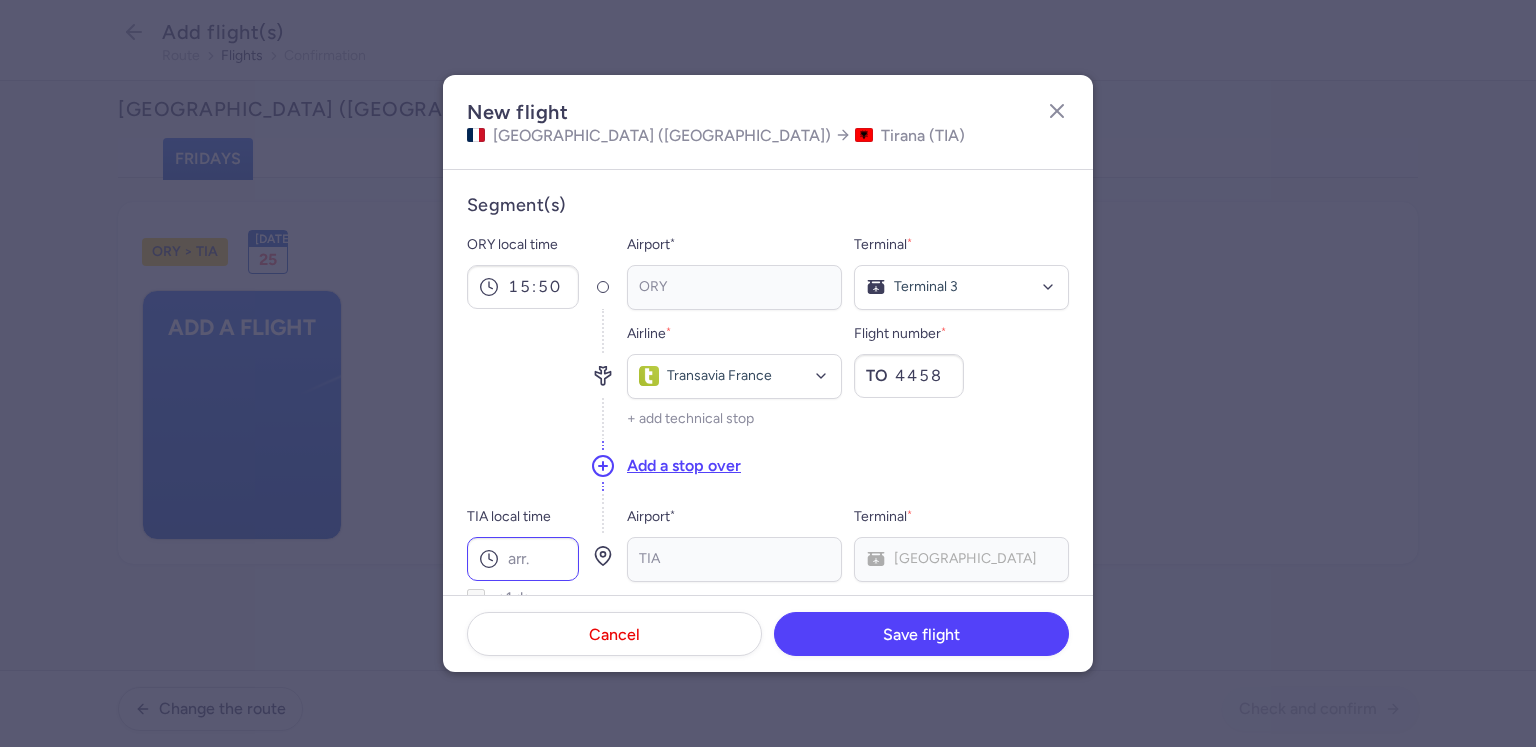 type on "4458" 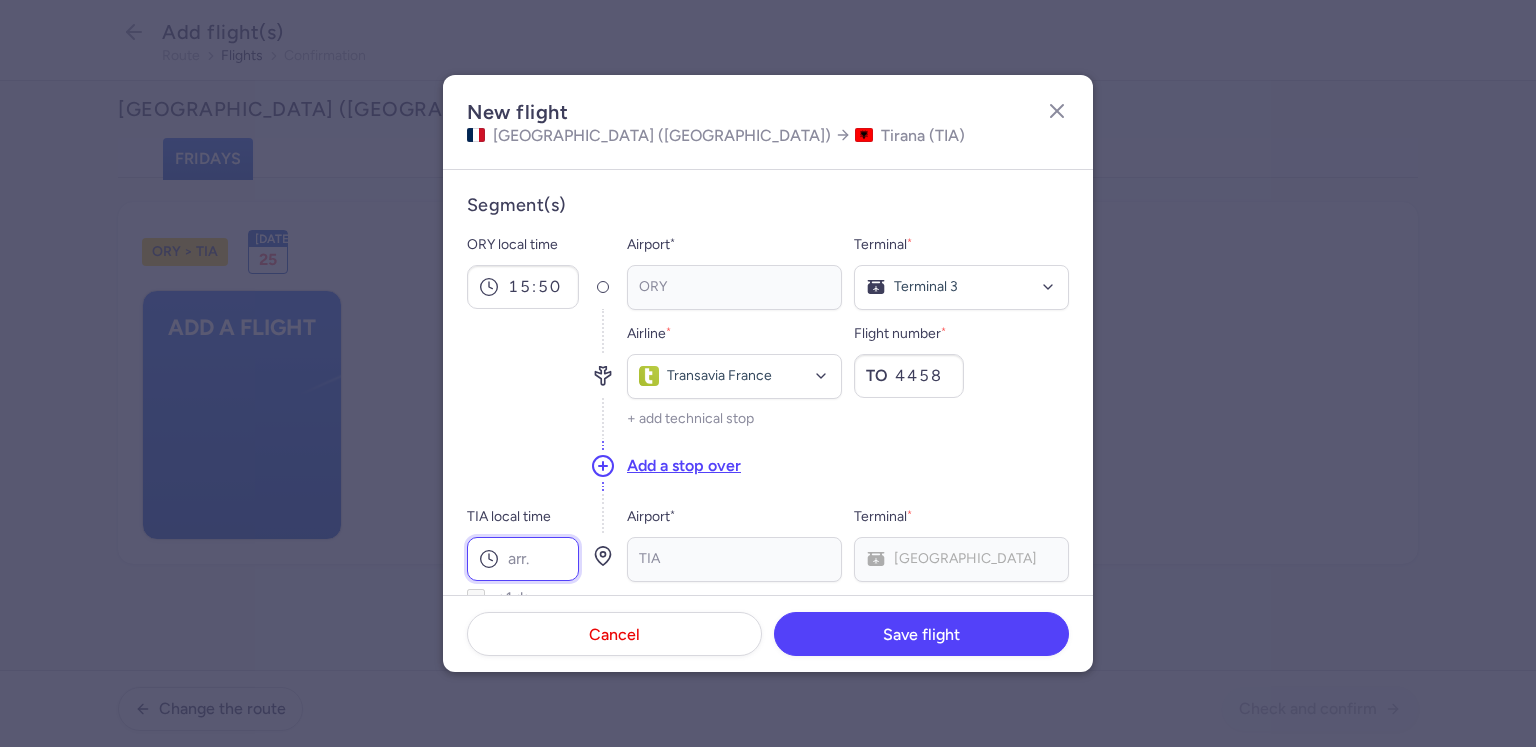 click on "TIA local time" at bounding box center [523, 559] 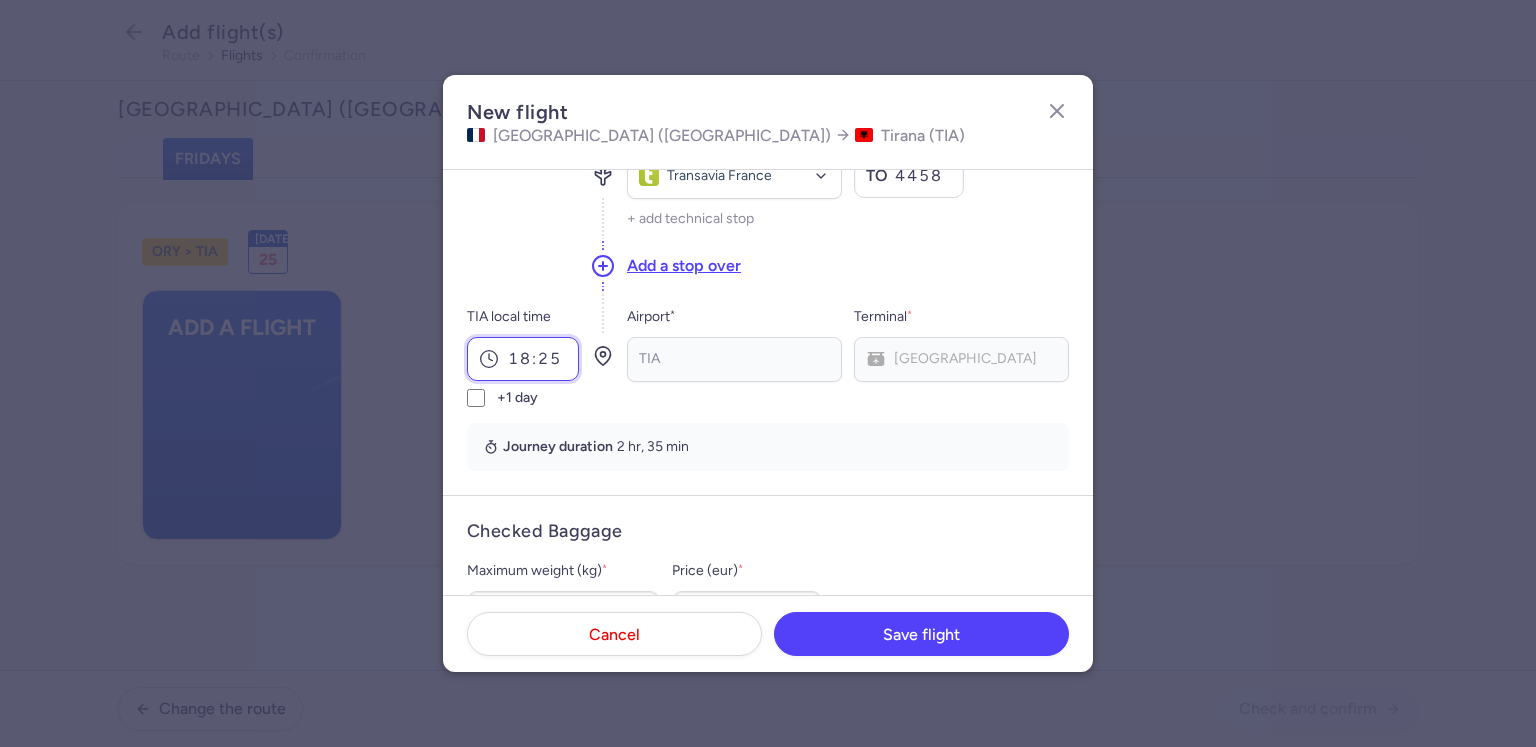 scroll, scrollTop: 400, scrollLeft: 0, axis: vertical 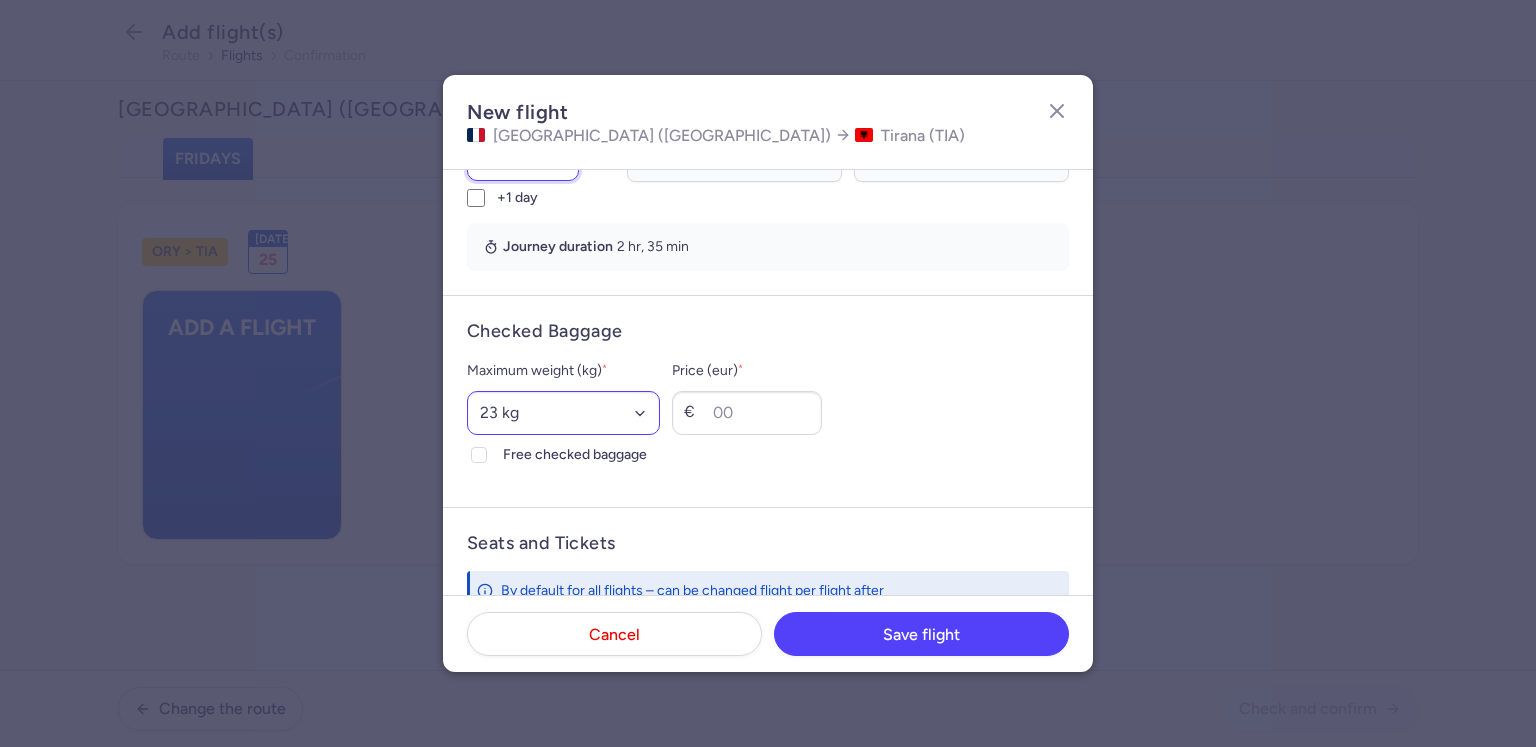 type on "18:25" 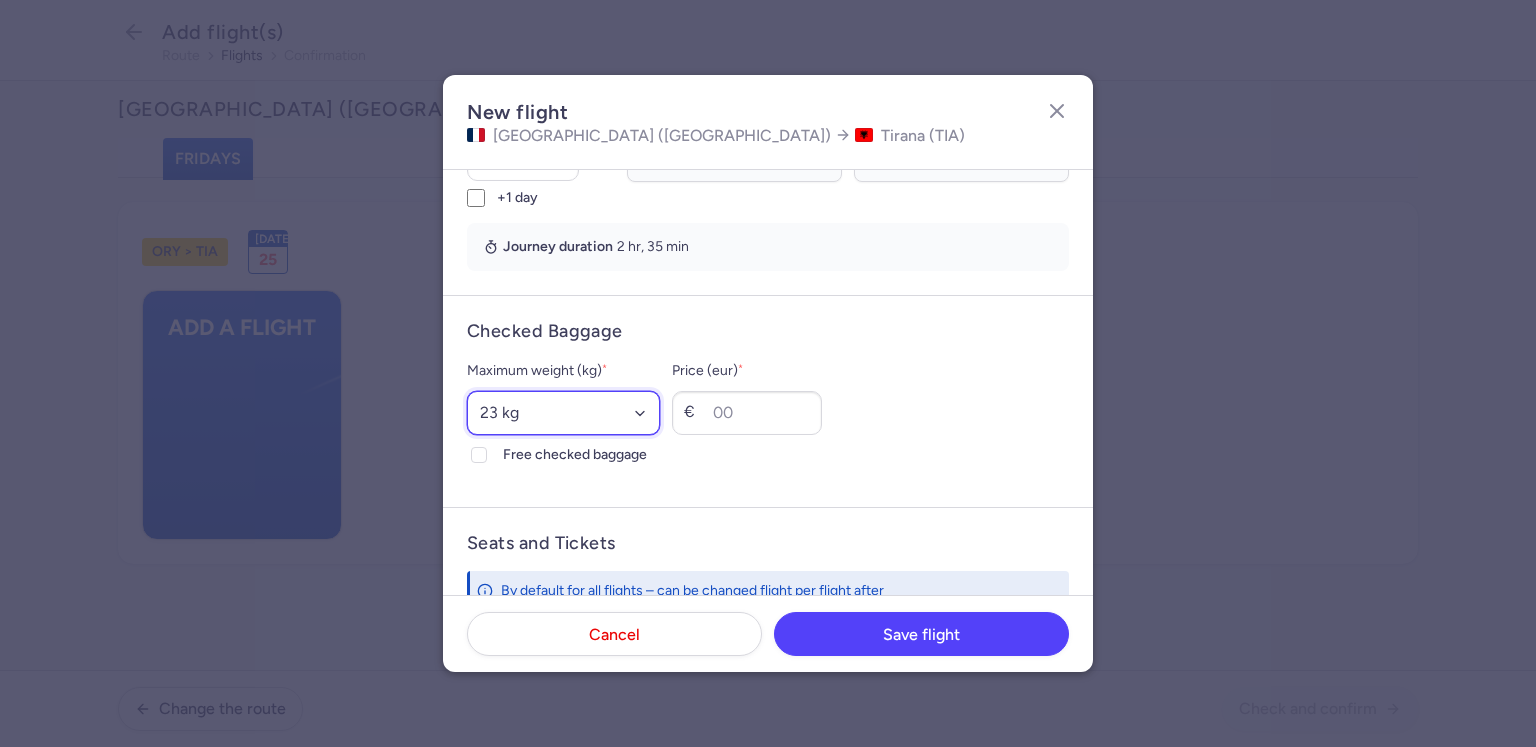 click on "Select an option 15 kg 16 kg 17 kg 18 kg 19 kg 20 kg 21 kg 22 kg 23 kg 24 kg 25 kg 26 kg 27 kg 28 kg 29 kg 30 kg 31 kg 32 kg 33 kg 34 kg 35 kg" at bounding box center (563, 413) 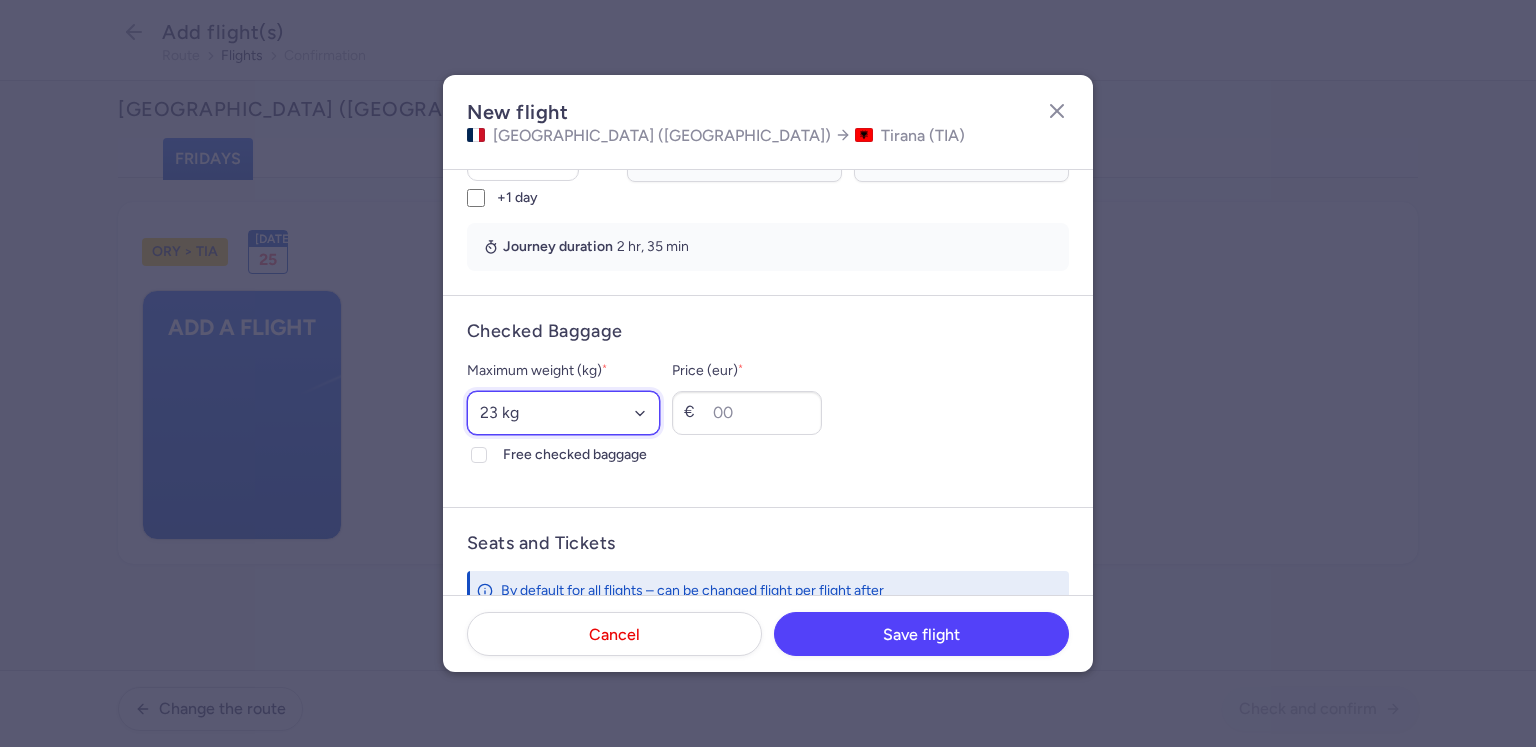 select on "20" 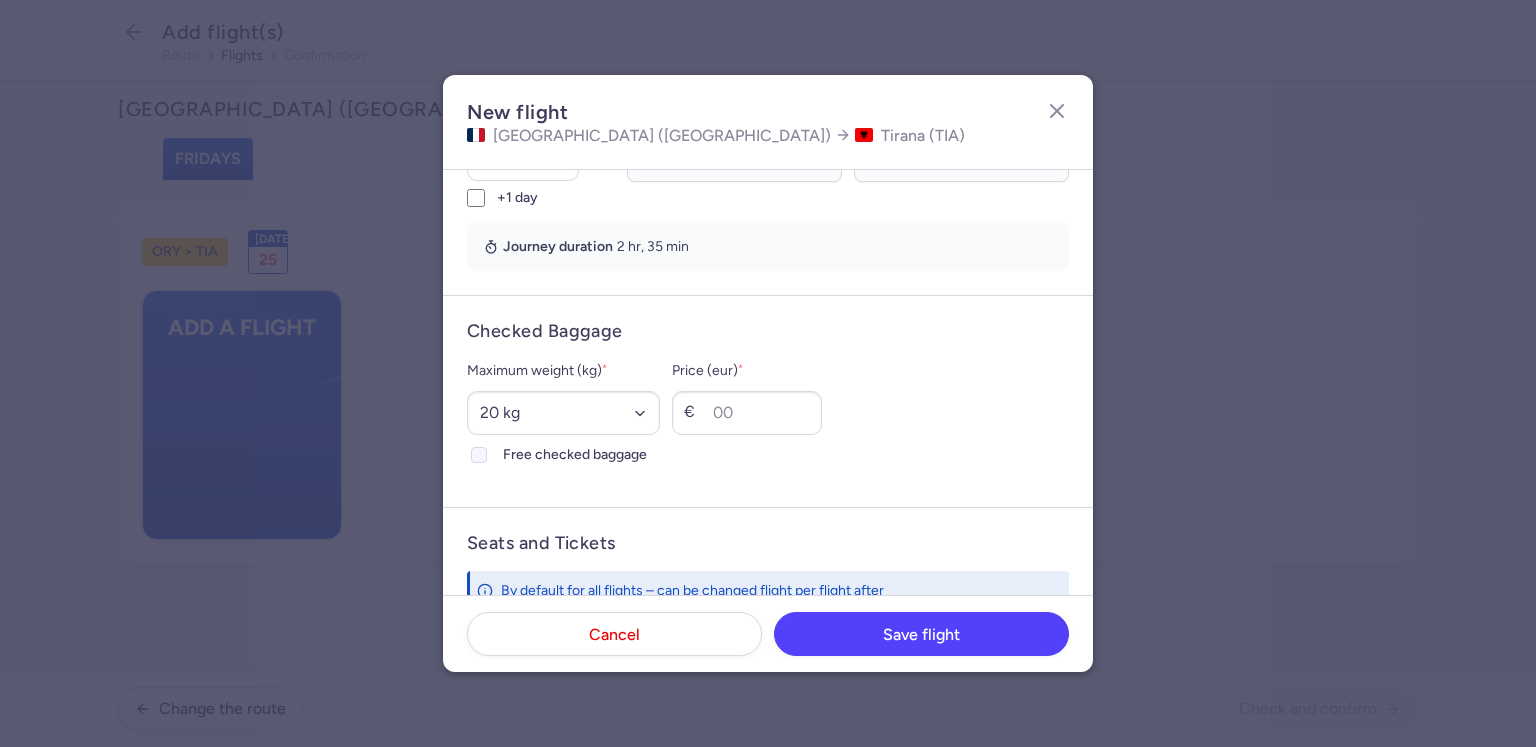 click 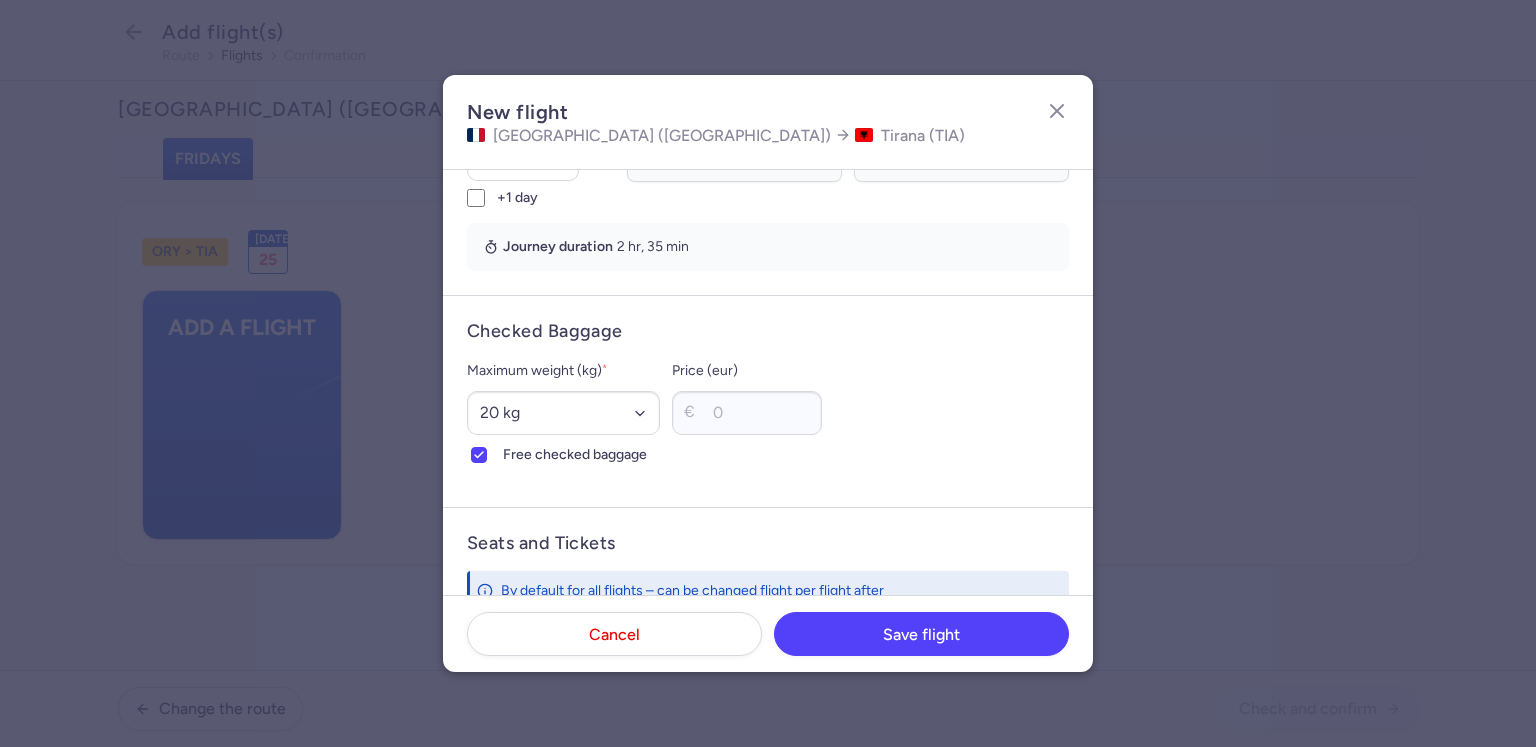 scroll, scrollTop: 600, scrollLeft: 0, axis: vertical 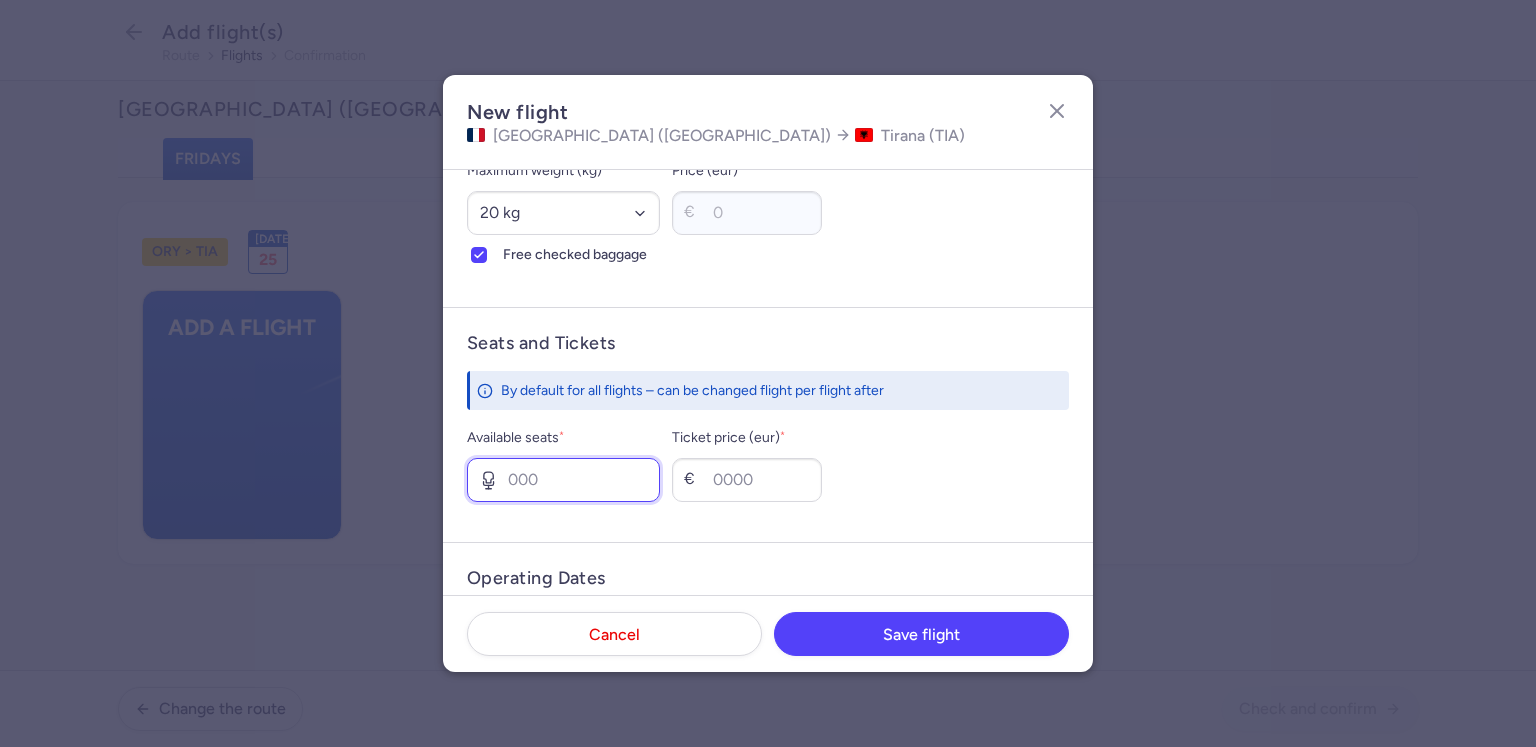 click on "Available seats  *" at bounding box center (563, 480) 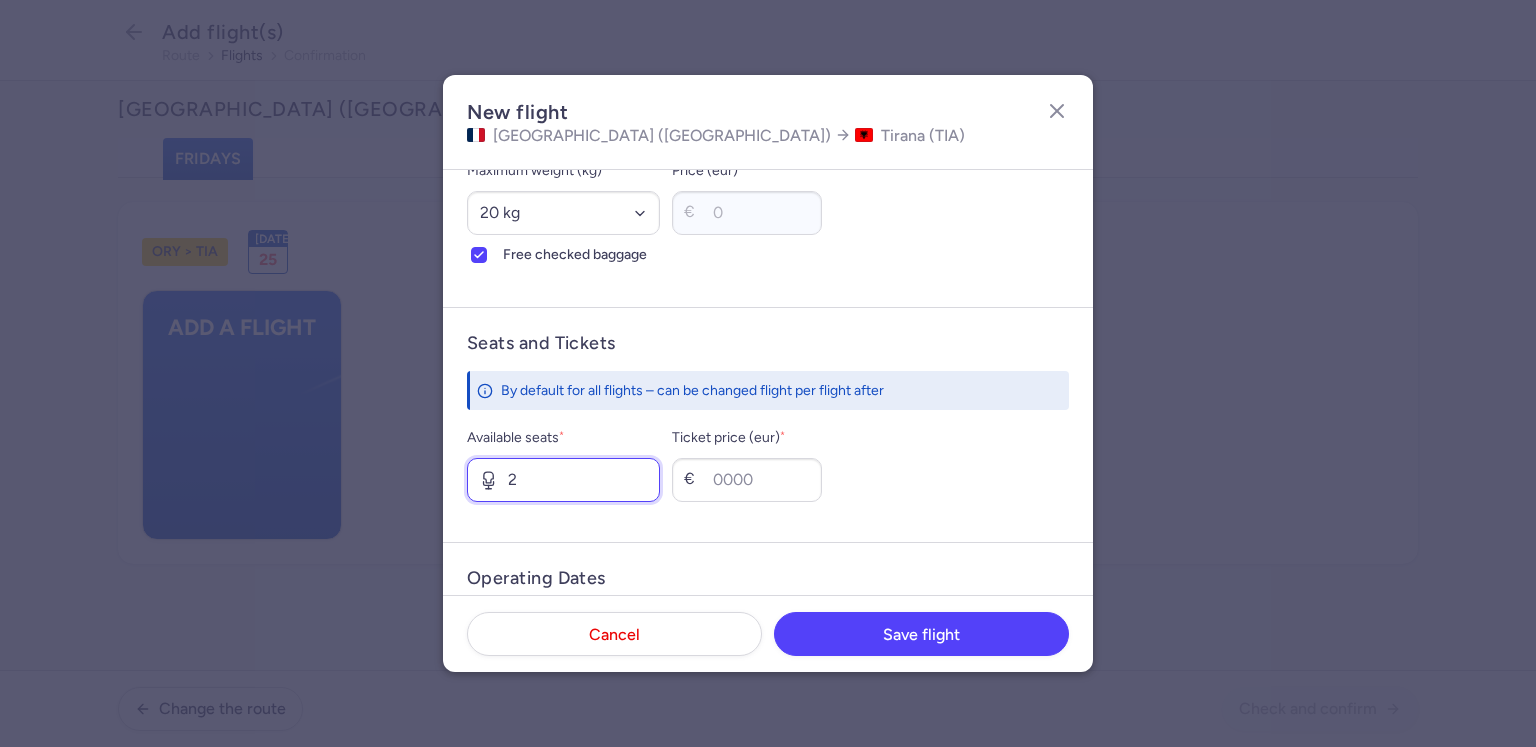 type on "2" 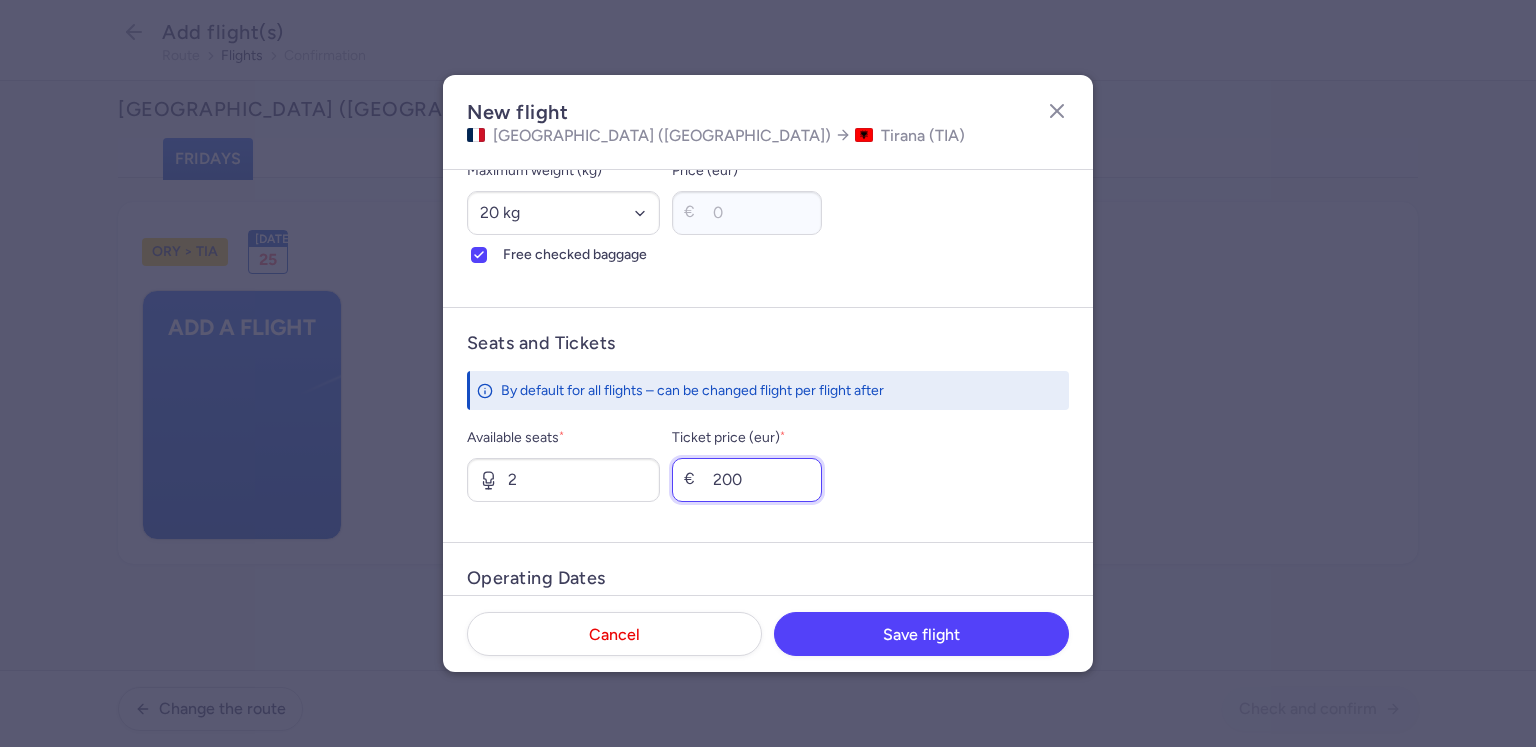 scroll, scrollTop: 700, scrollLeft: 0, axis: vertical 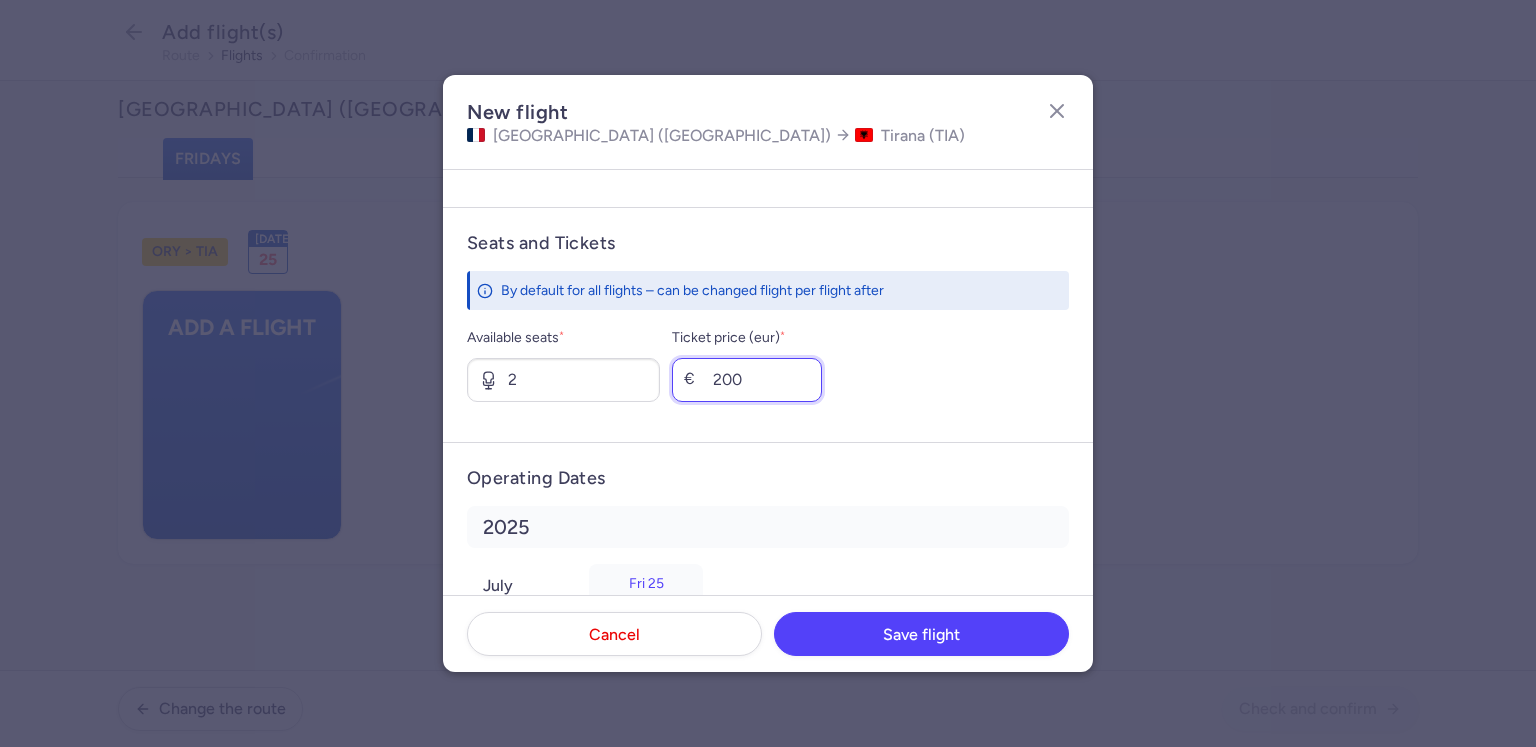 click on "200" at bounding box center [747, 380] 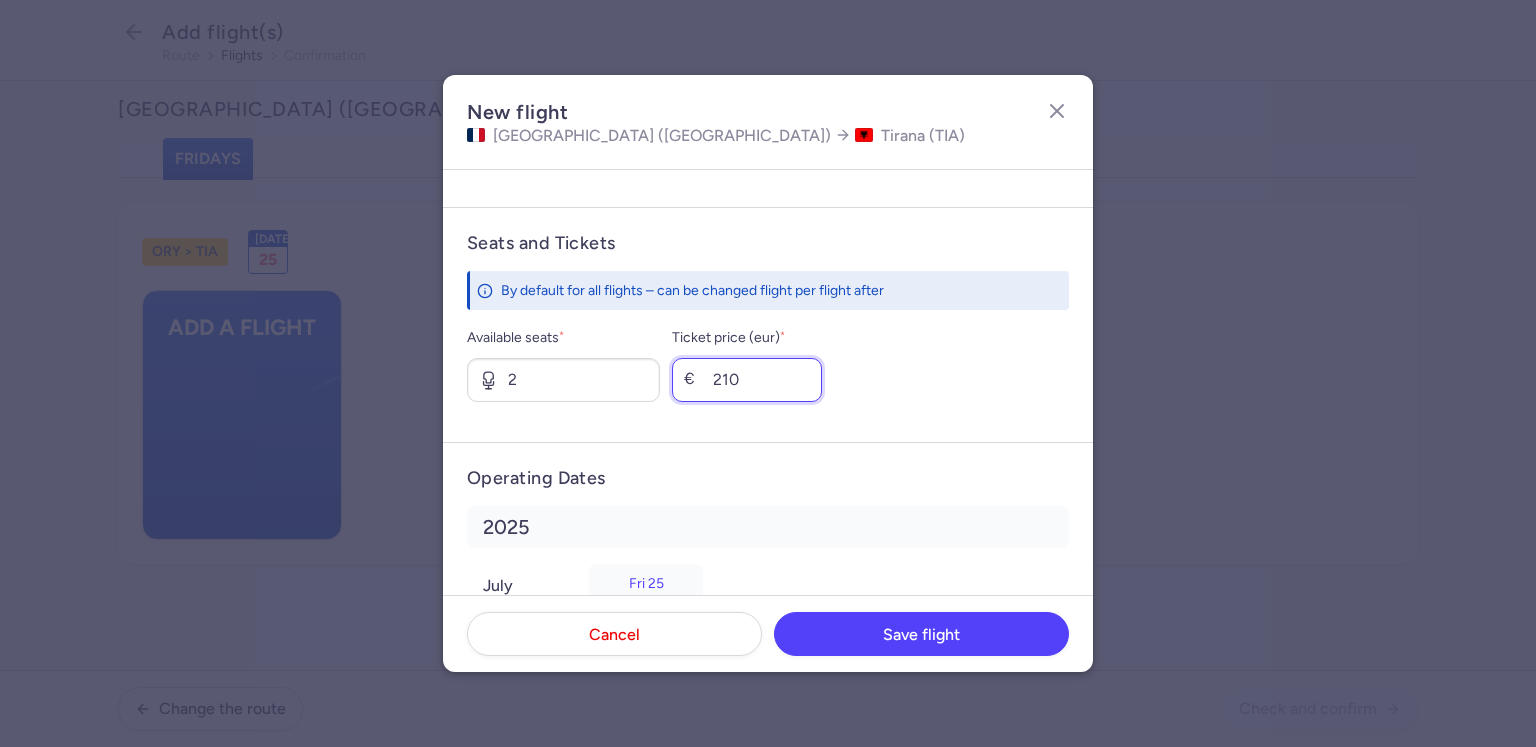 scroll, scrollTop: 772, scrollLeft: 0, axis: vertical 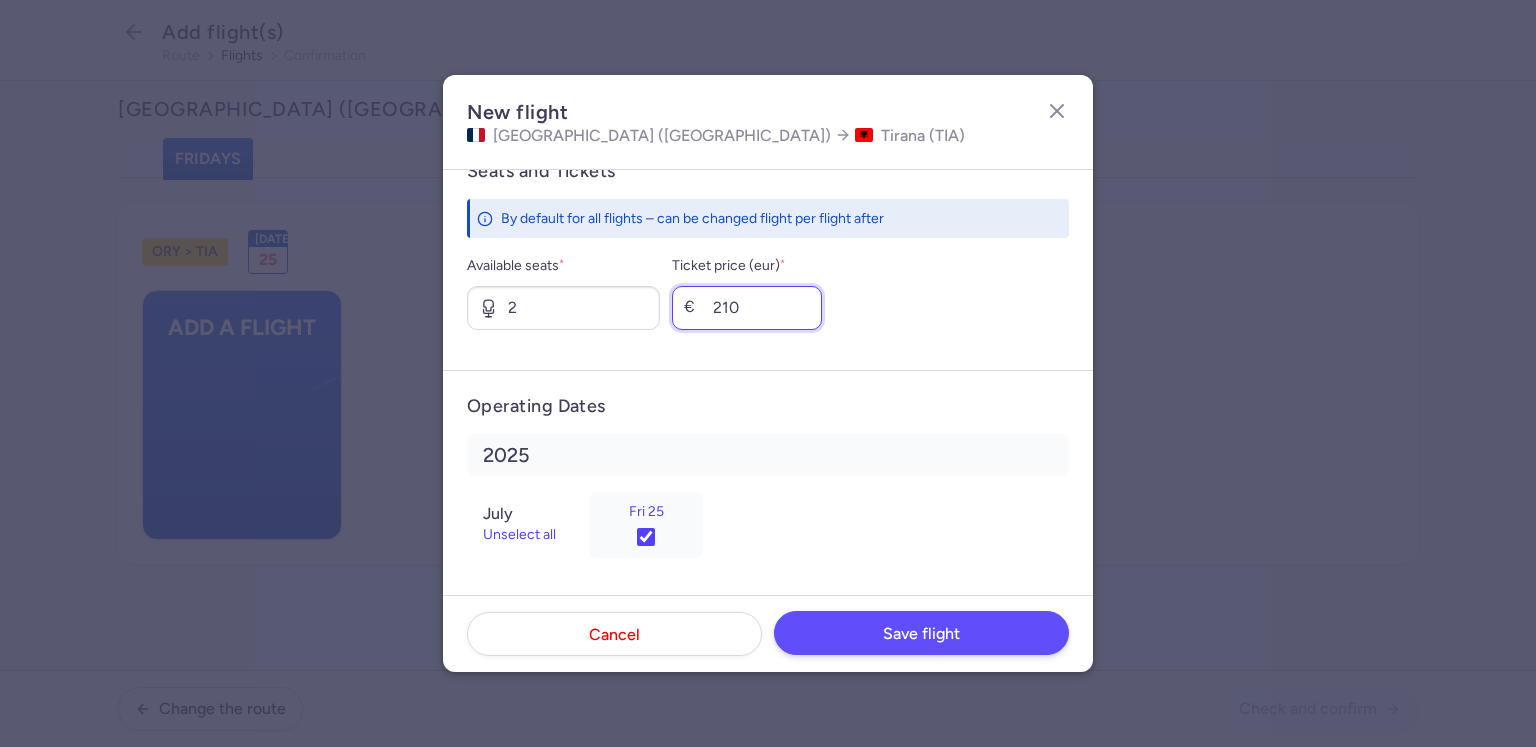 type on "210" 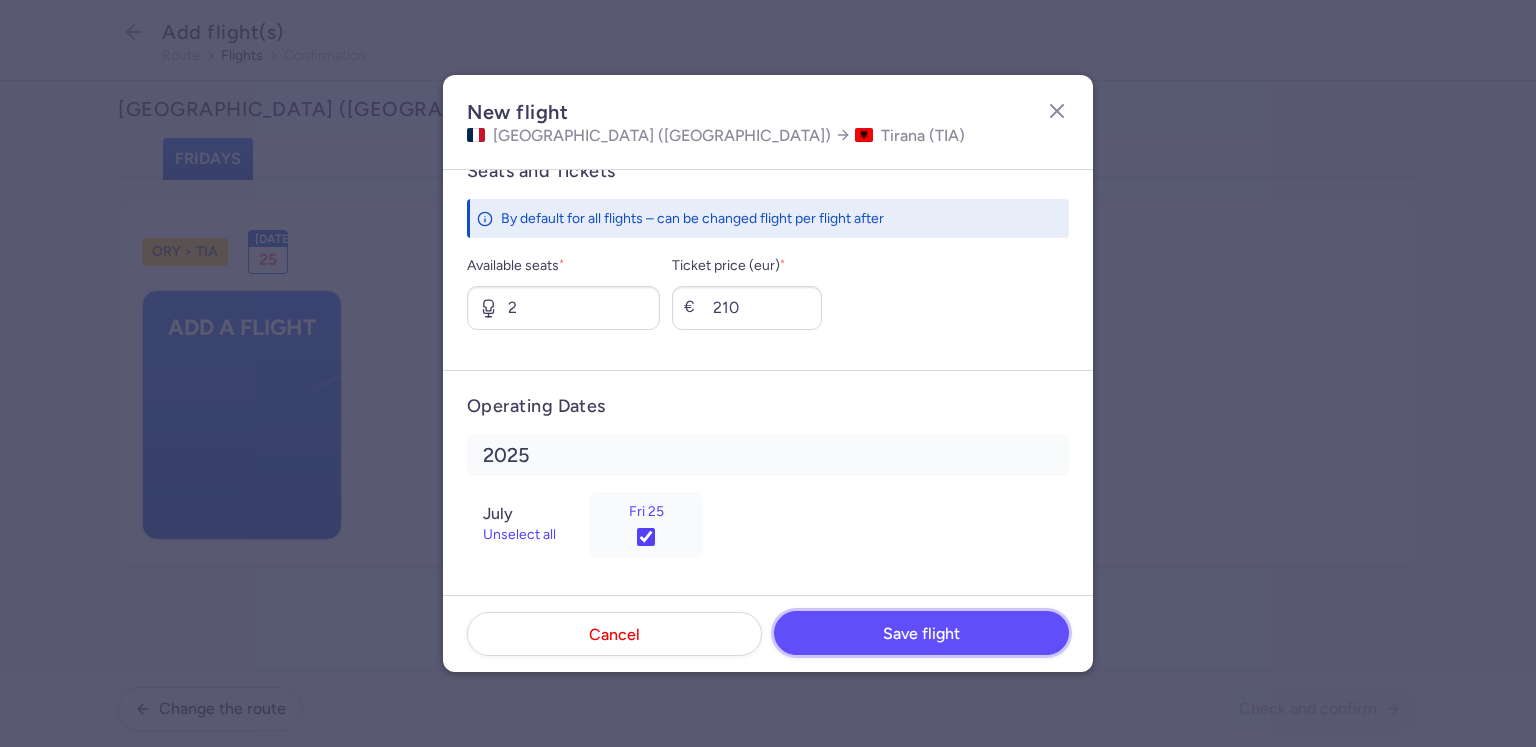 click on "Save flight" at bounding box center [921, 634] 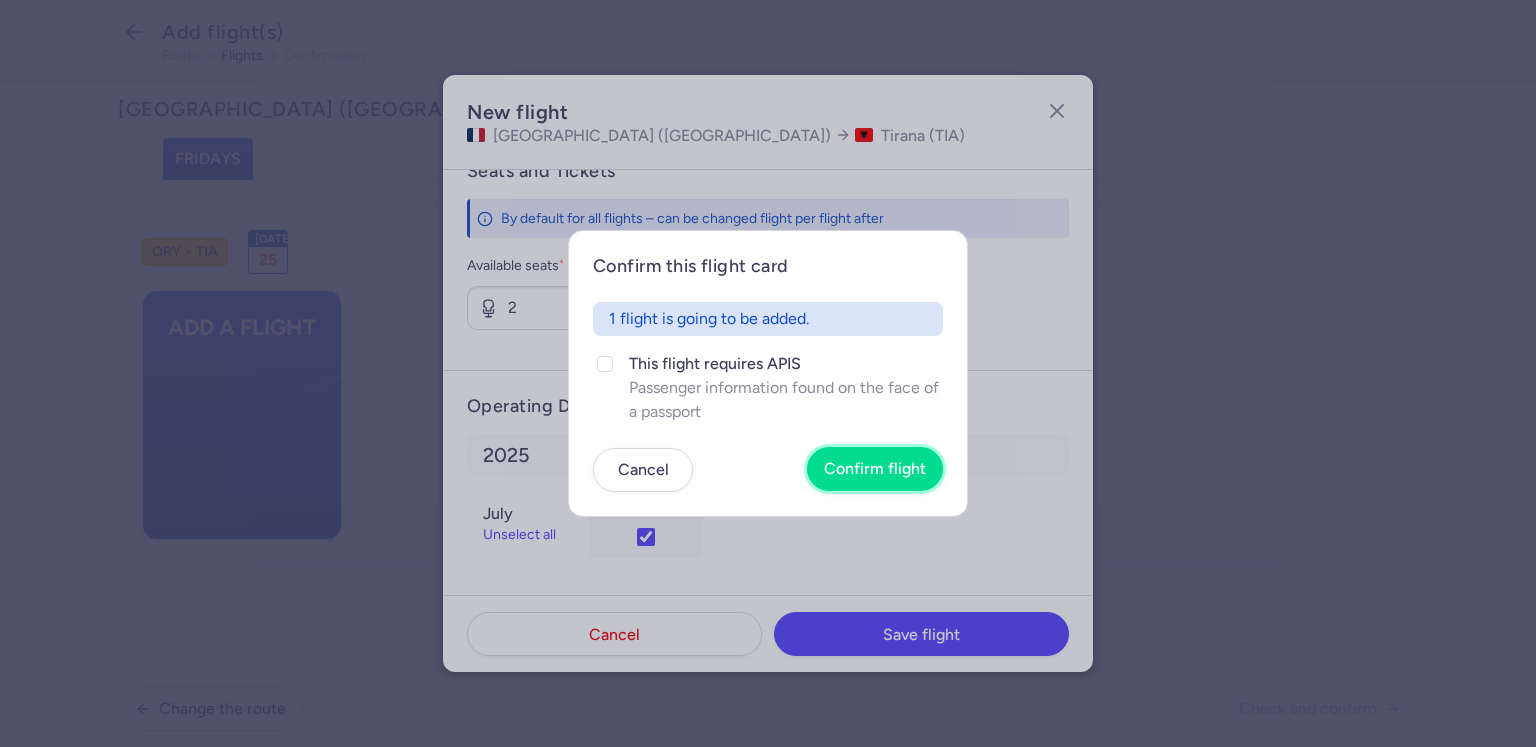 click on "Confirm flight" at bounding box center (875, 469) 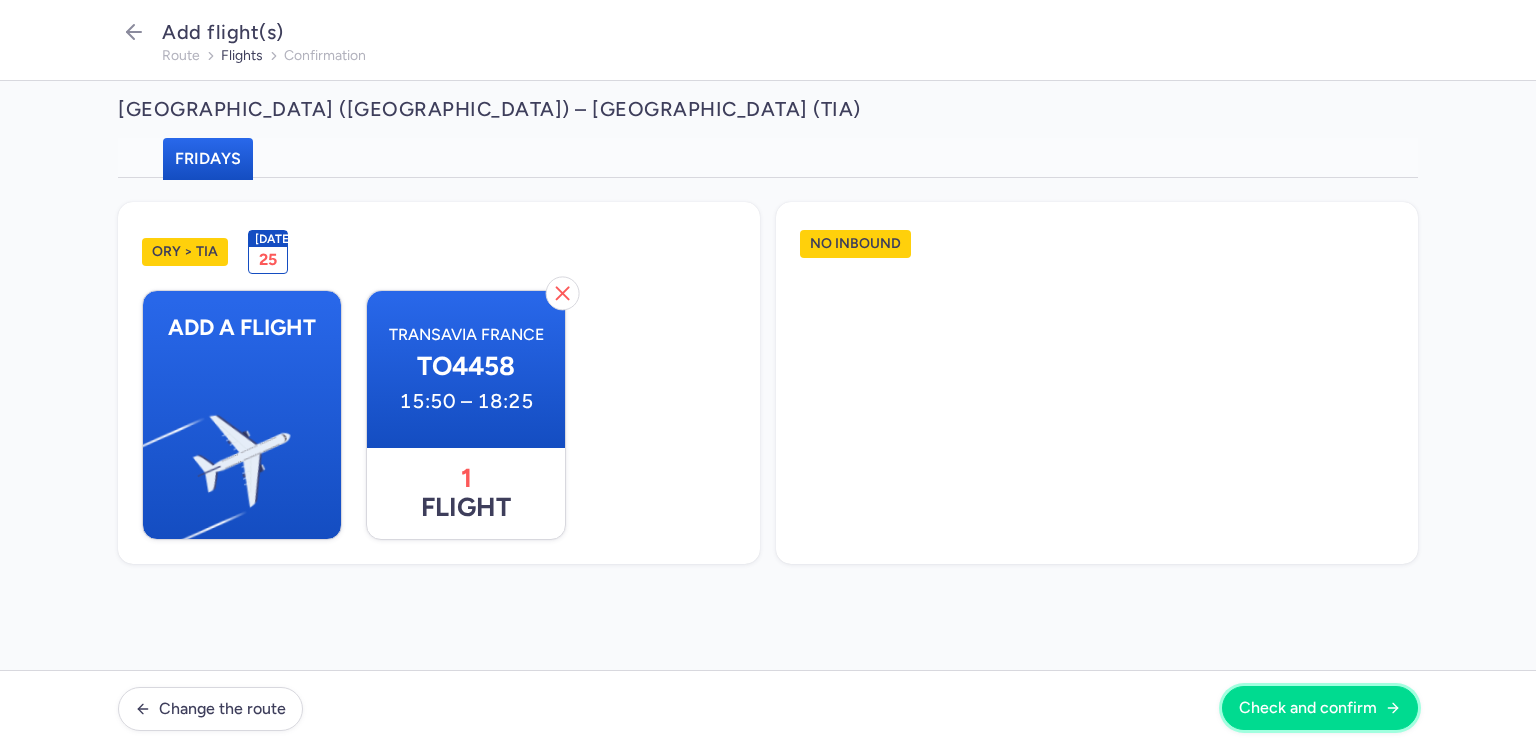click on "Check and confirm" at bounding box center (1308, 708) 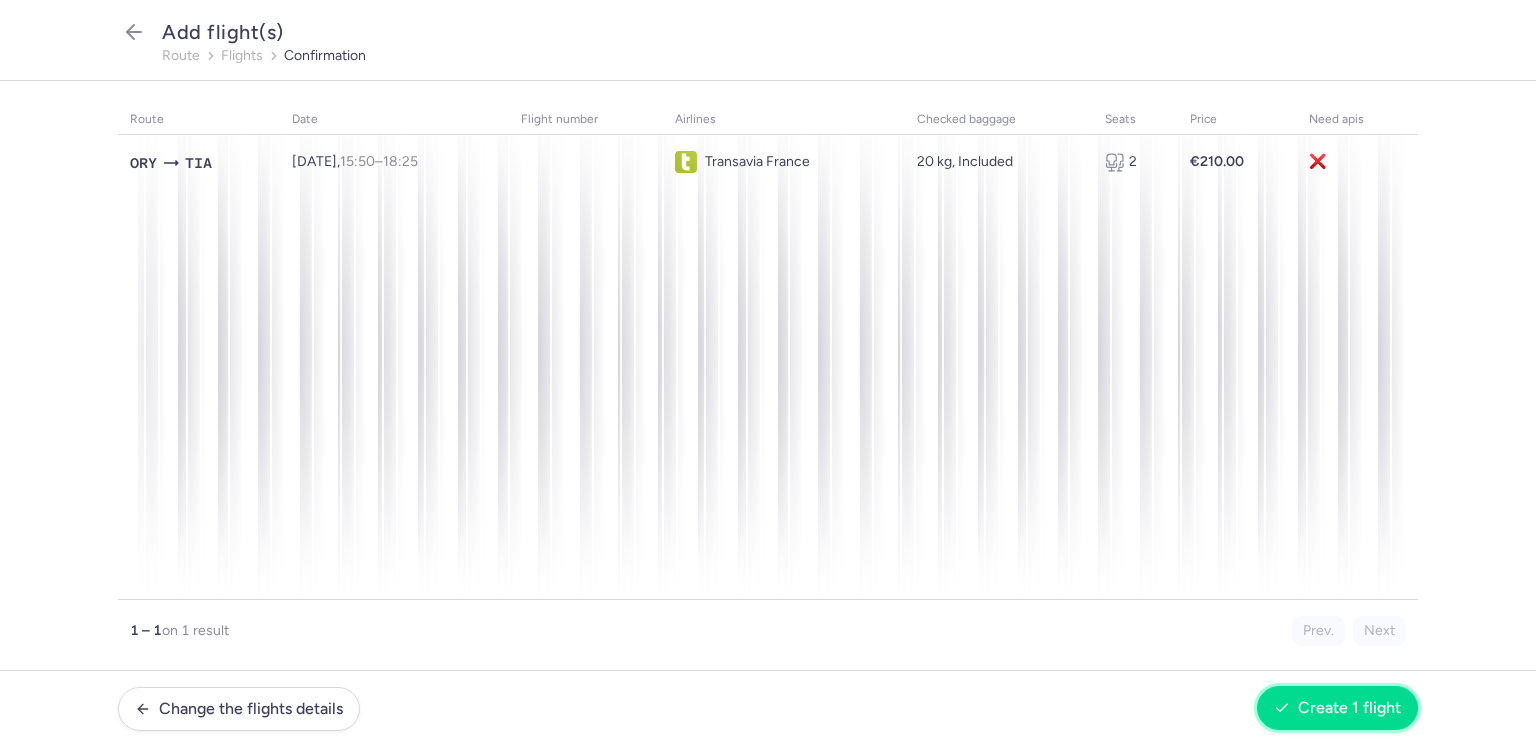 click on "Create 1 flight" at bounding box center [1349, 708] 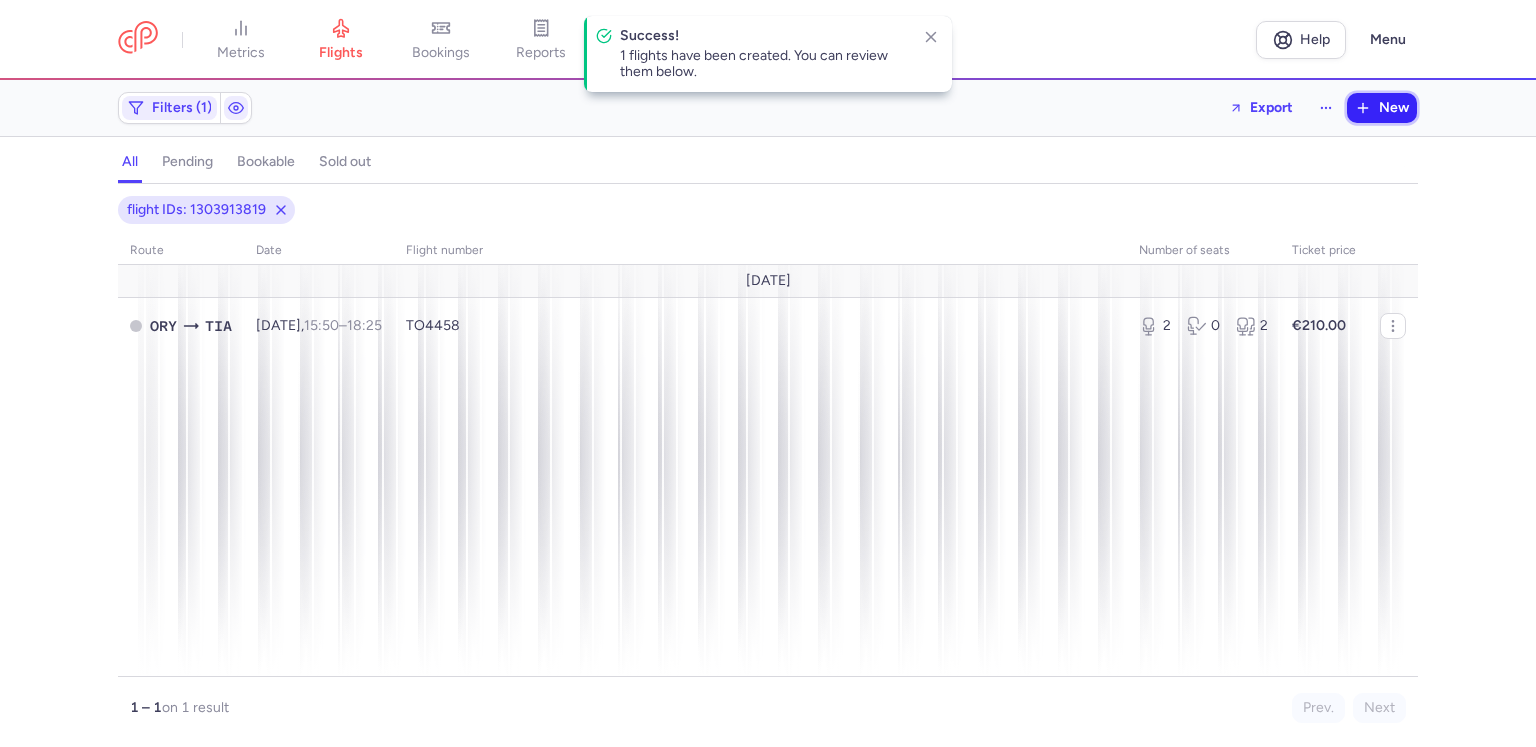 click on "New" at bounding box center (1394, 108) 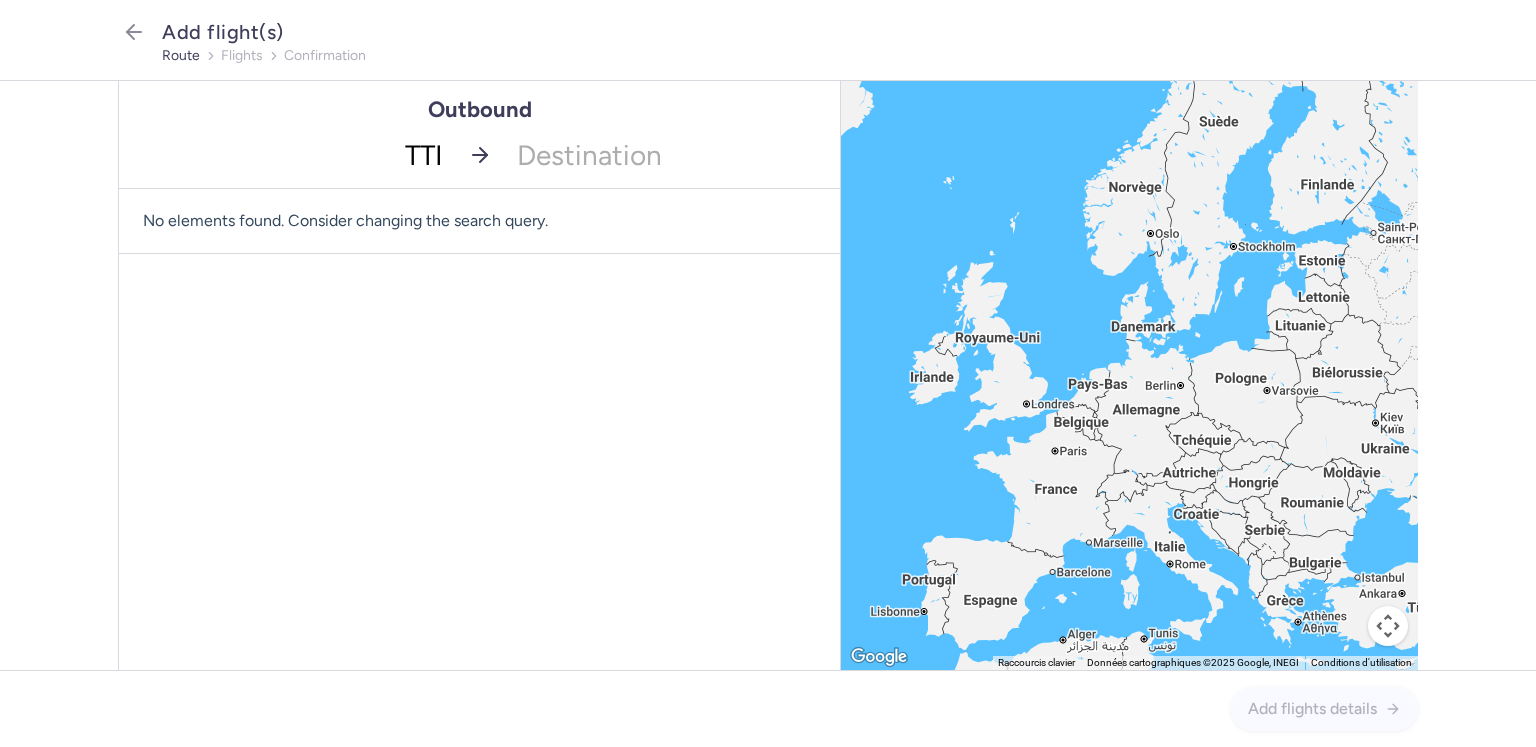type on "TTIA" 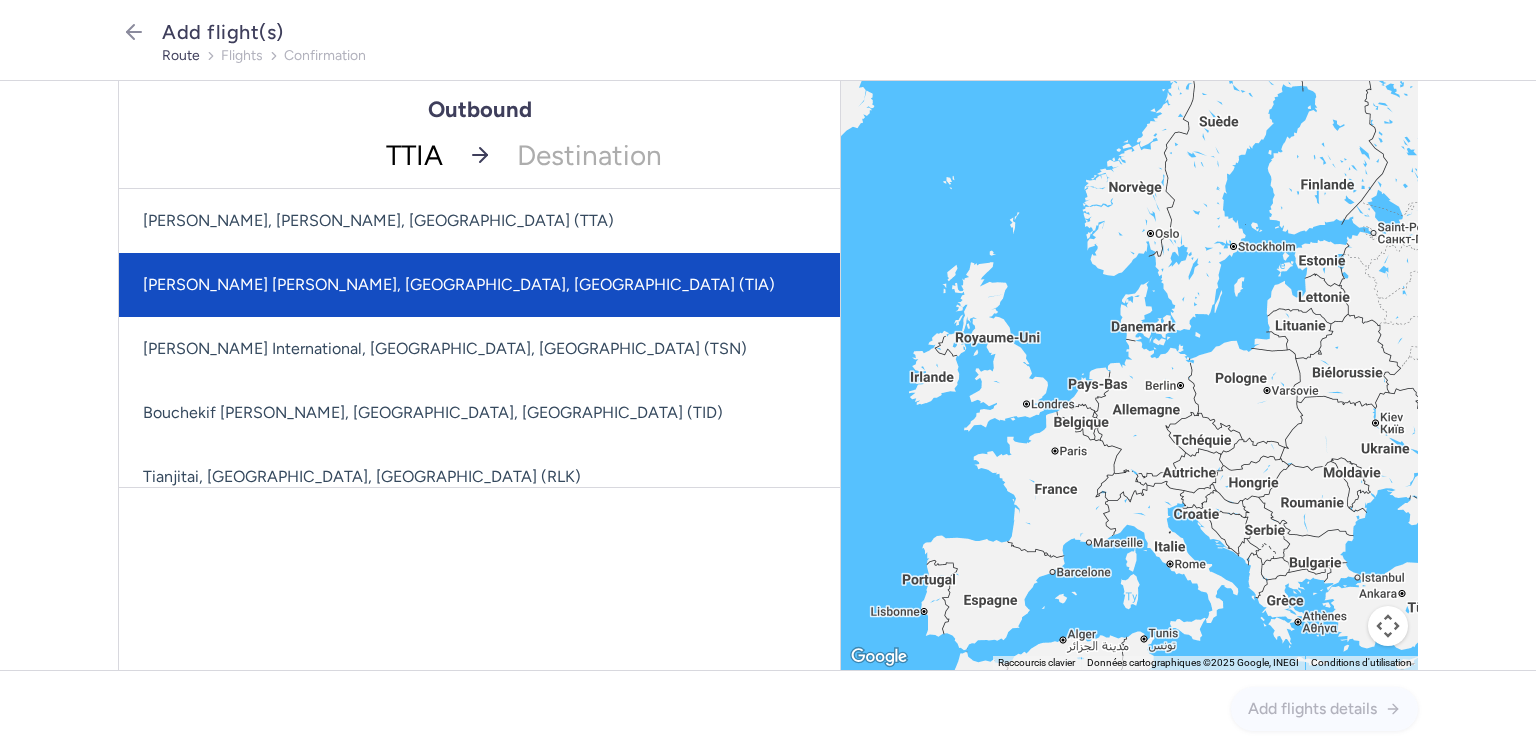 click on "Rinas Mother Teresa, Tirana, Albania (TIA)" 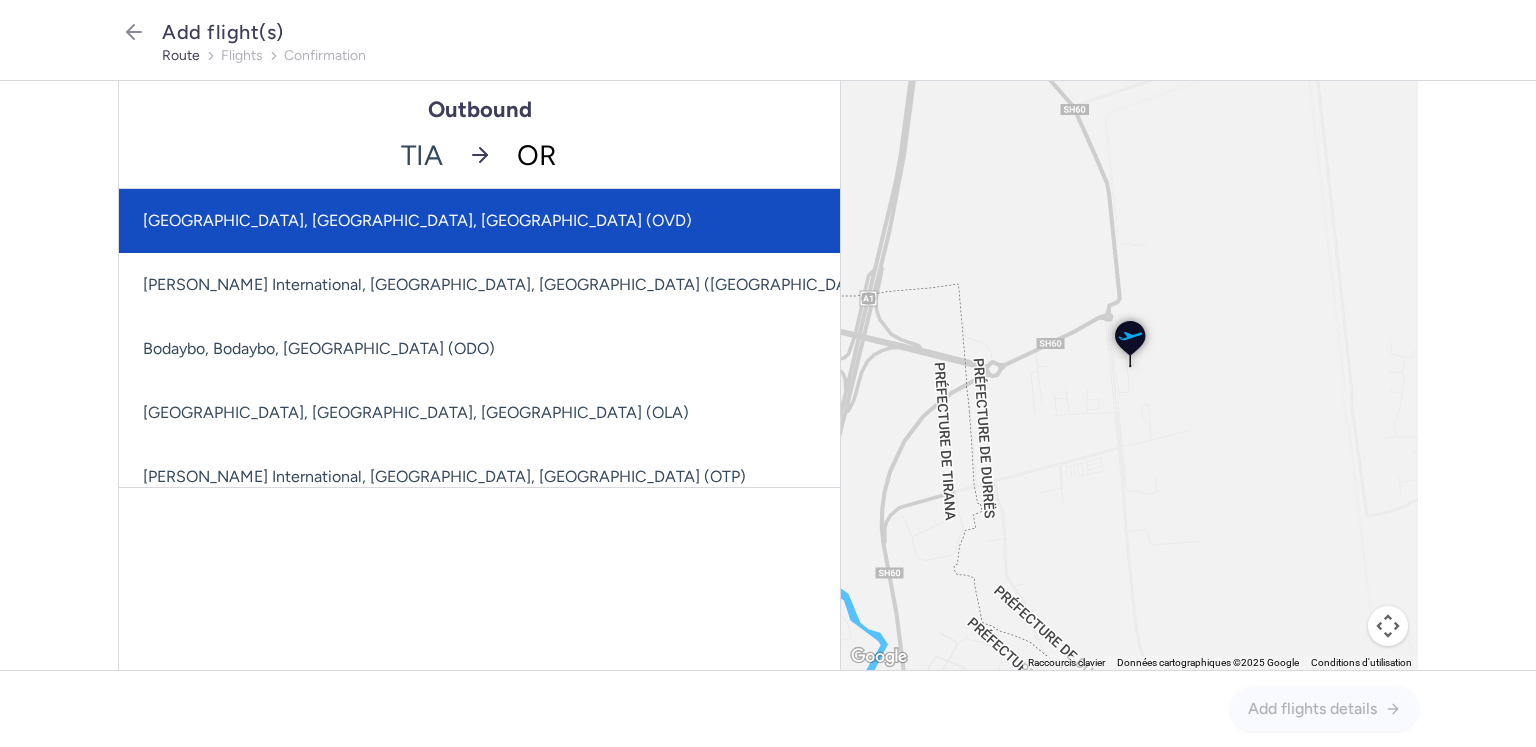 type on "ORY" 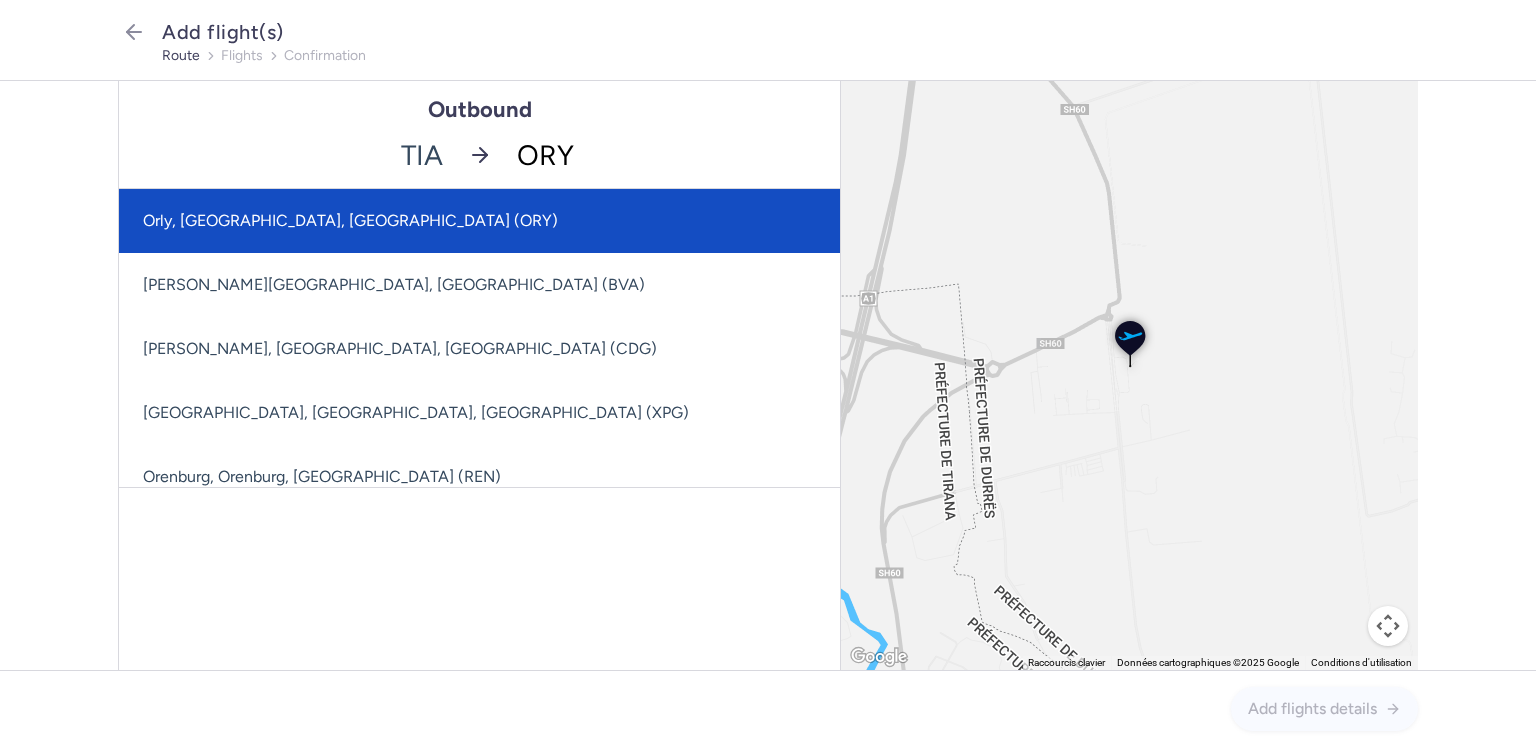 click on "Orly, Paris, France (ORY)" at bounding box center (479, 221) 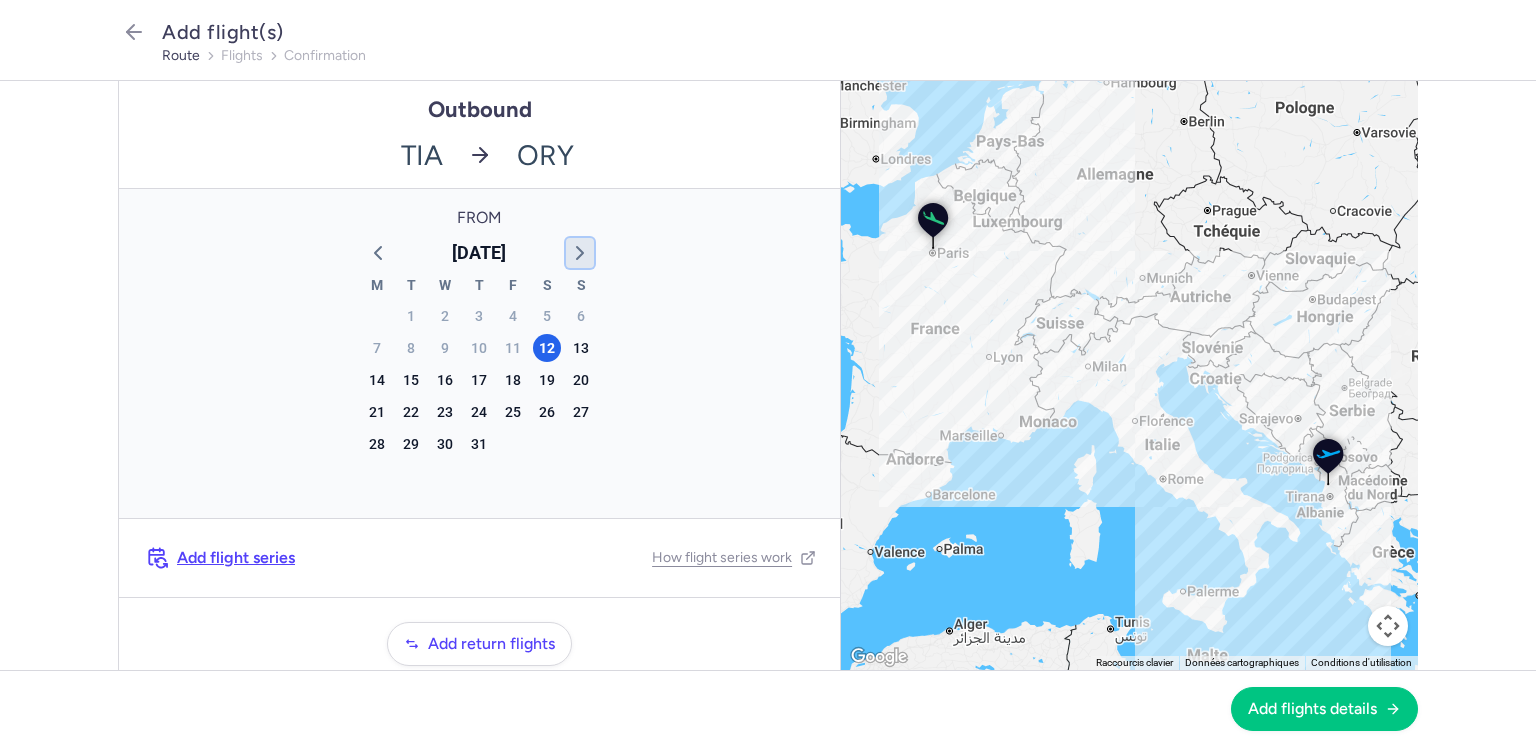 click 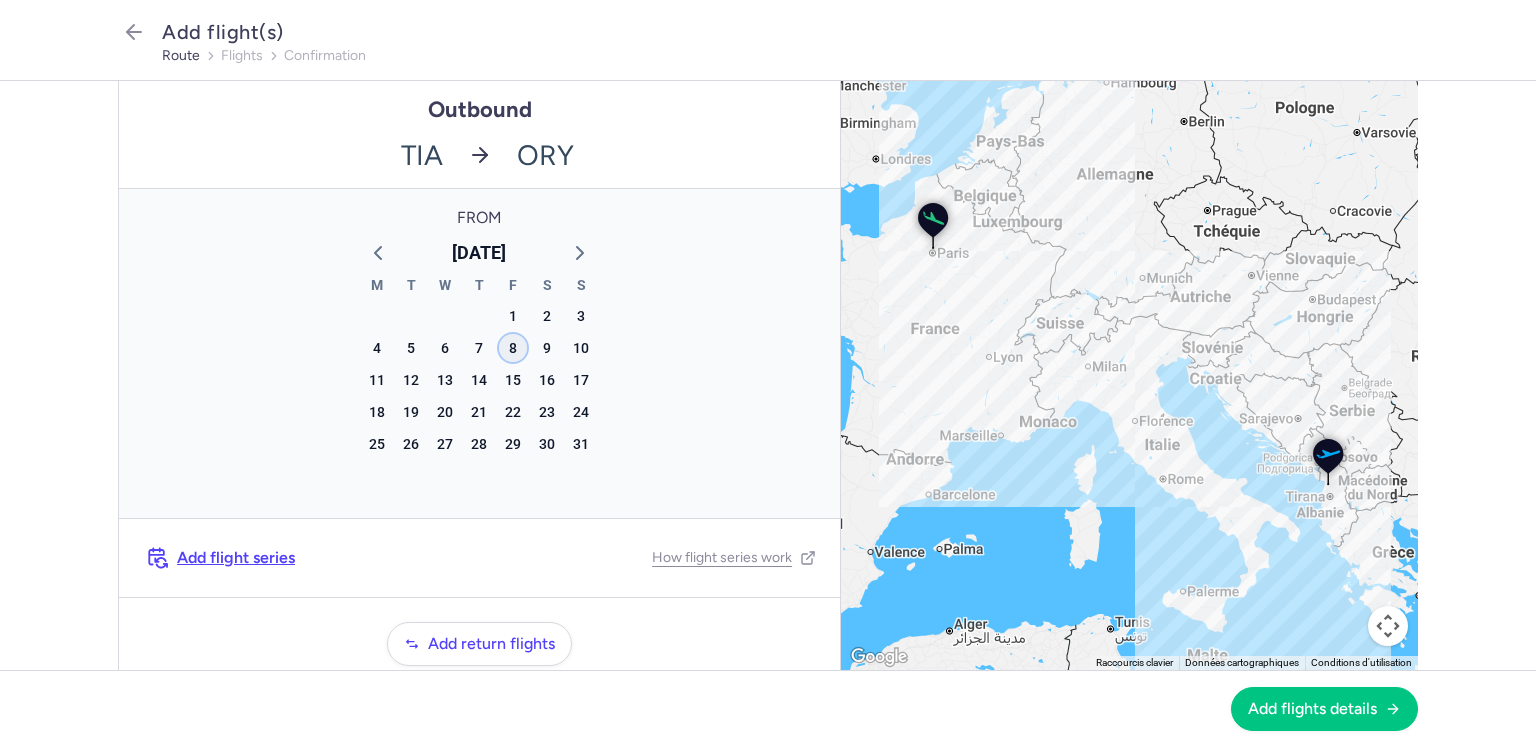 click on "8" 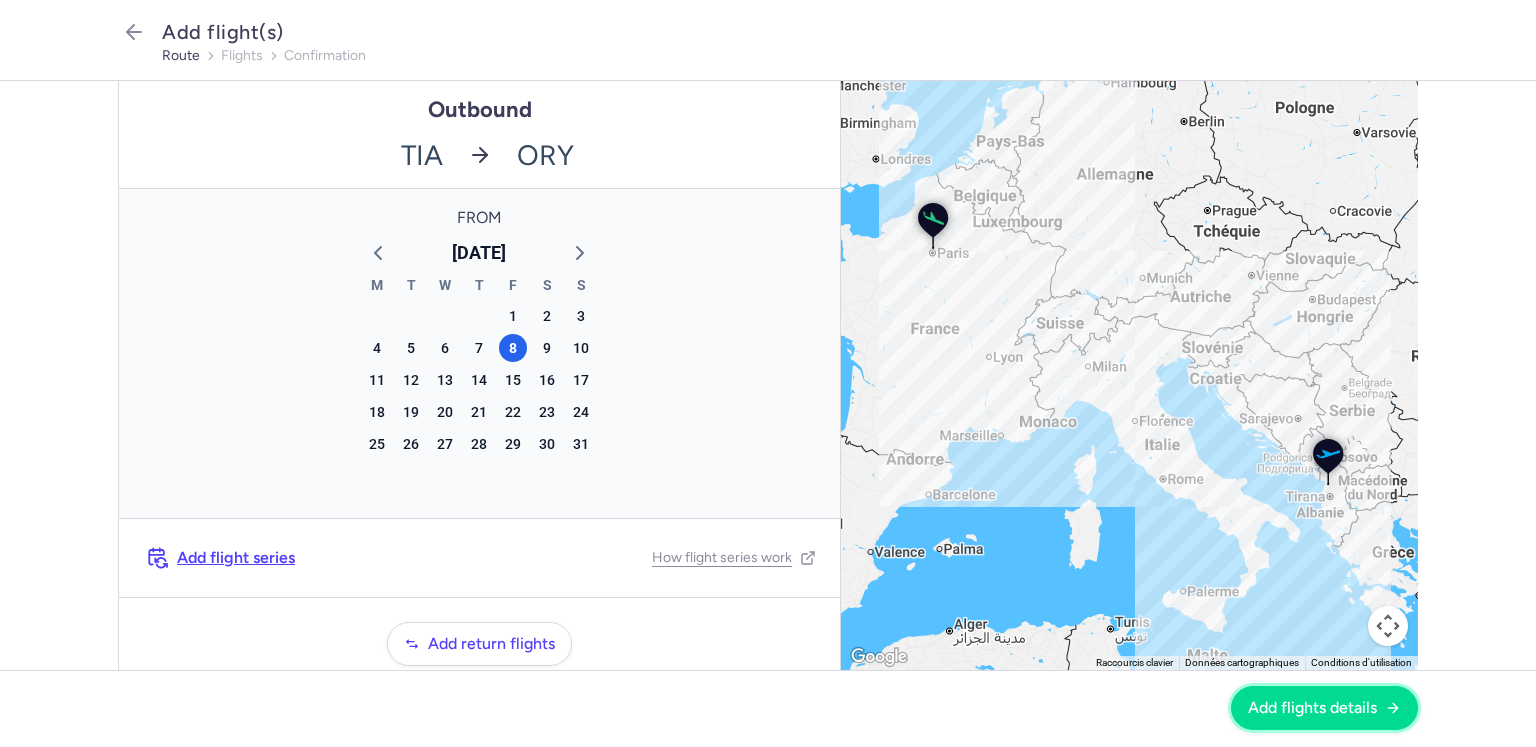 click on "Add flights details" at bounding box center [1312, 708] 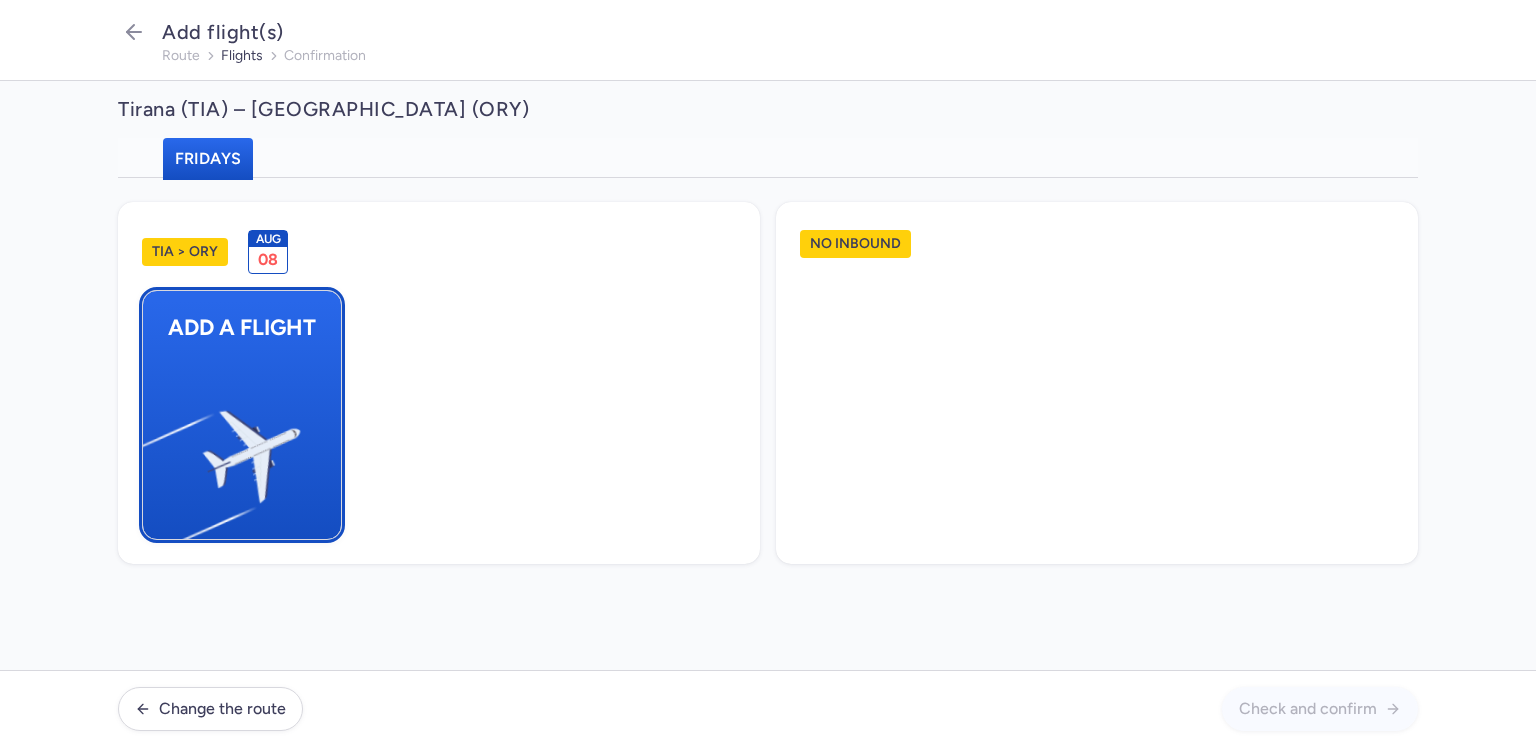 click at bounding box center (153, 448) 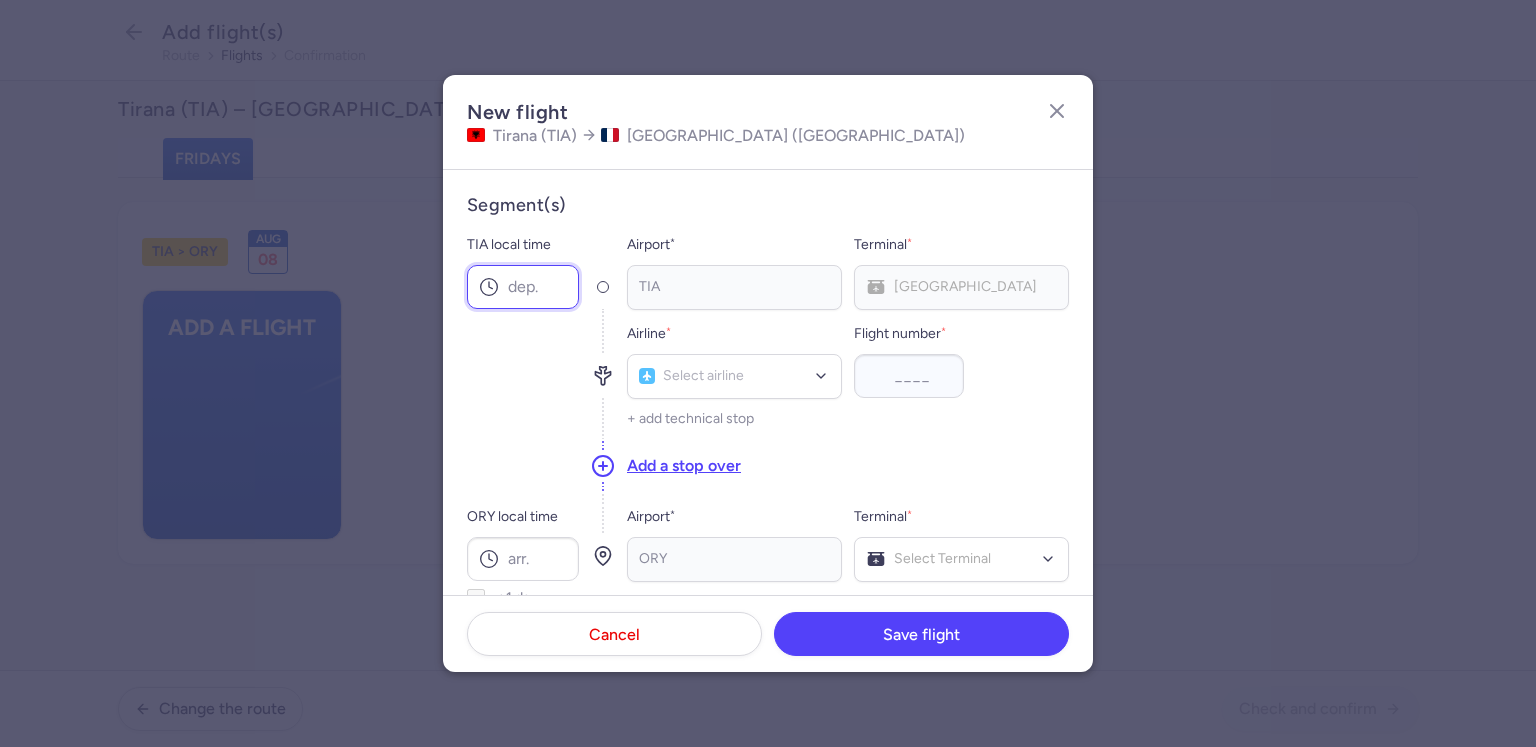 click on "TIA local time" at bounding box center [523, 287] 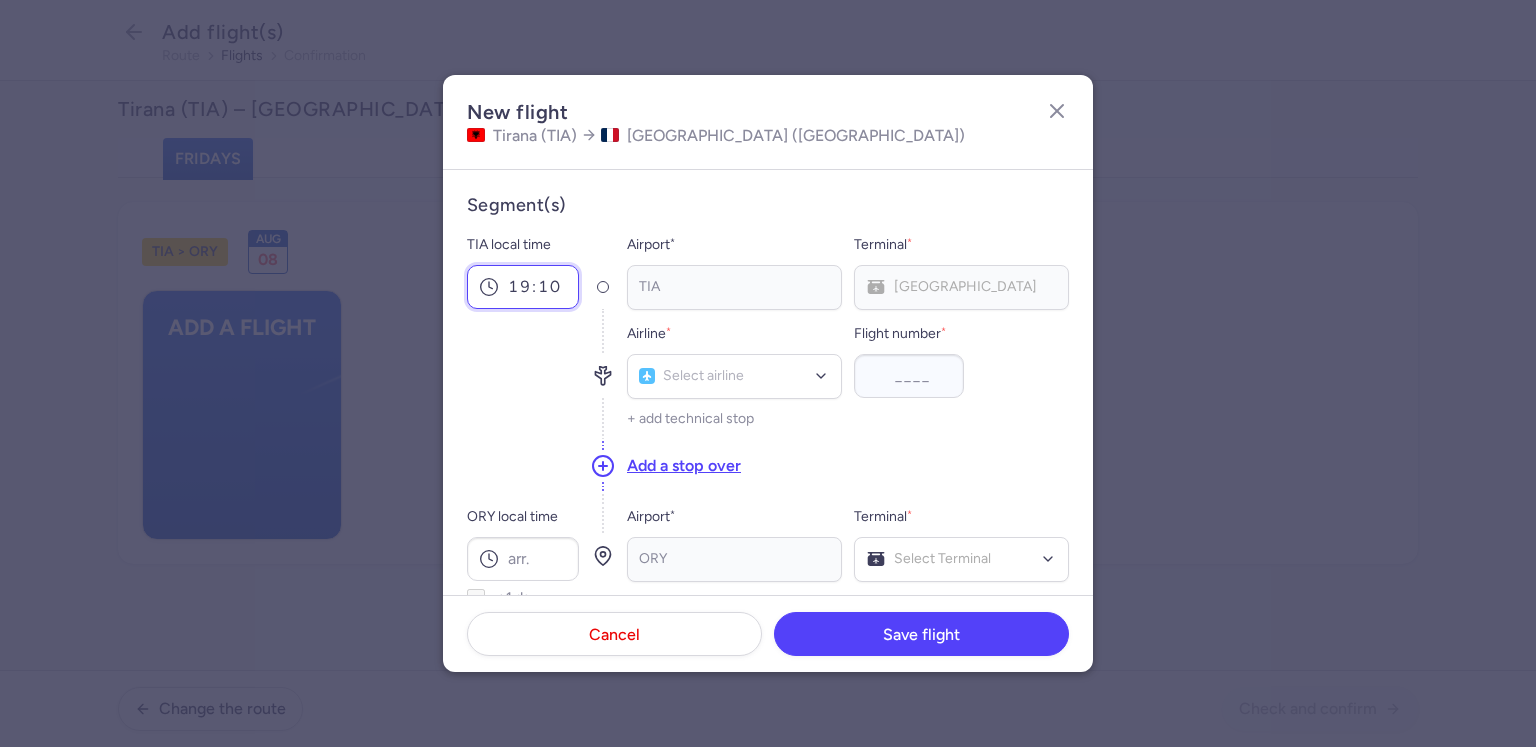type on "19:10" 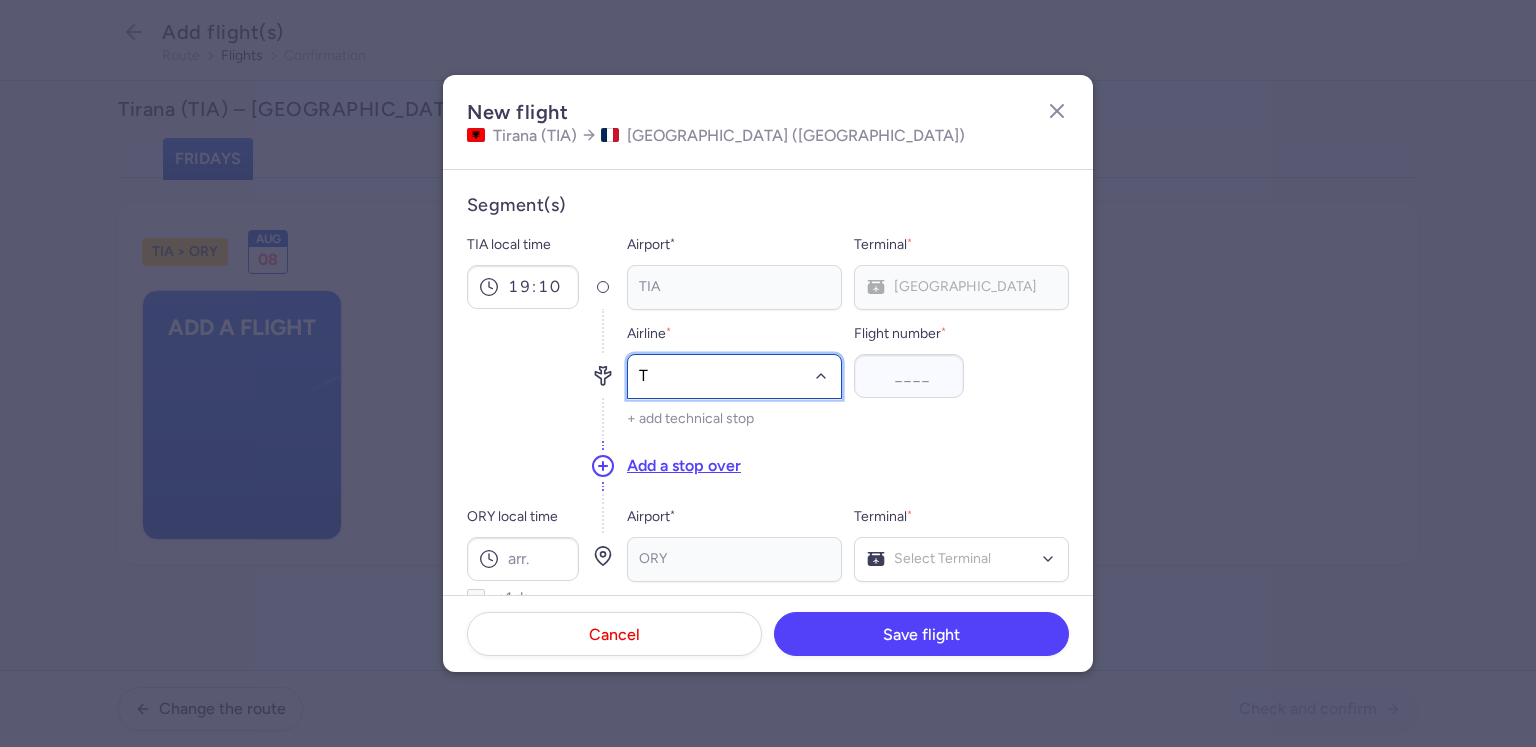 type on "TO" 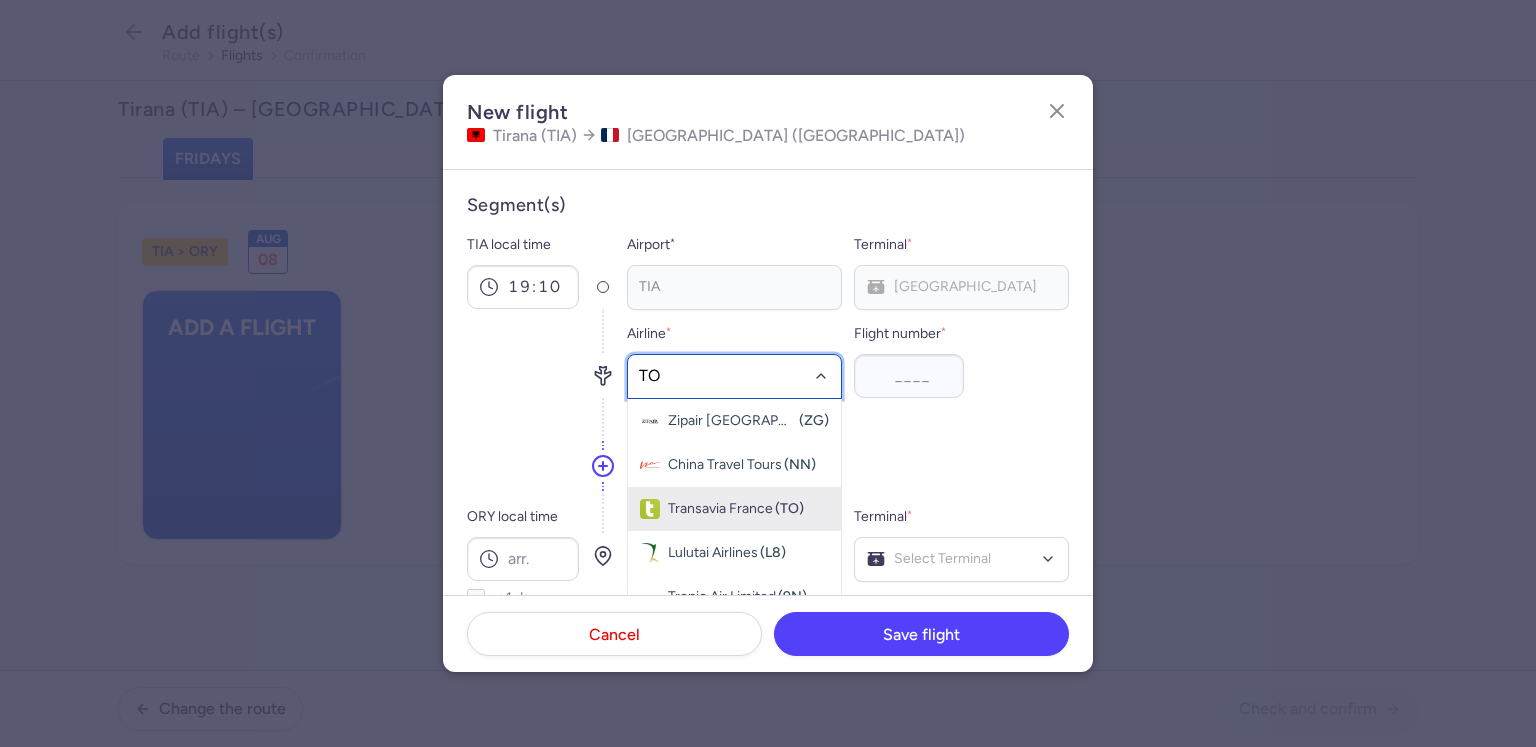 click on "Transavia France" at bounding box center (720, 509) 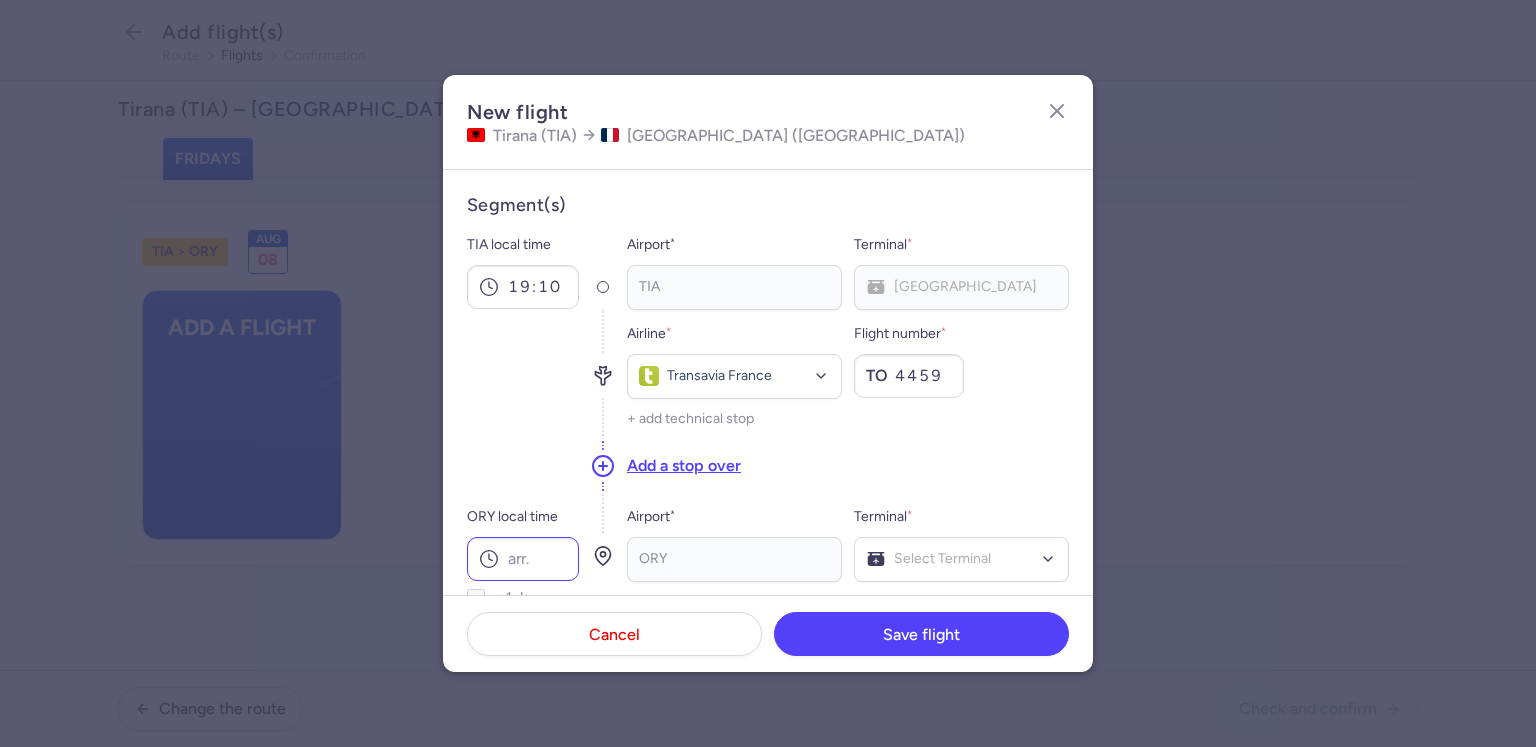 type on "4459" 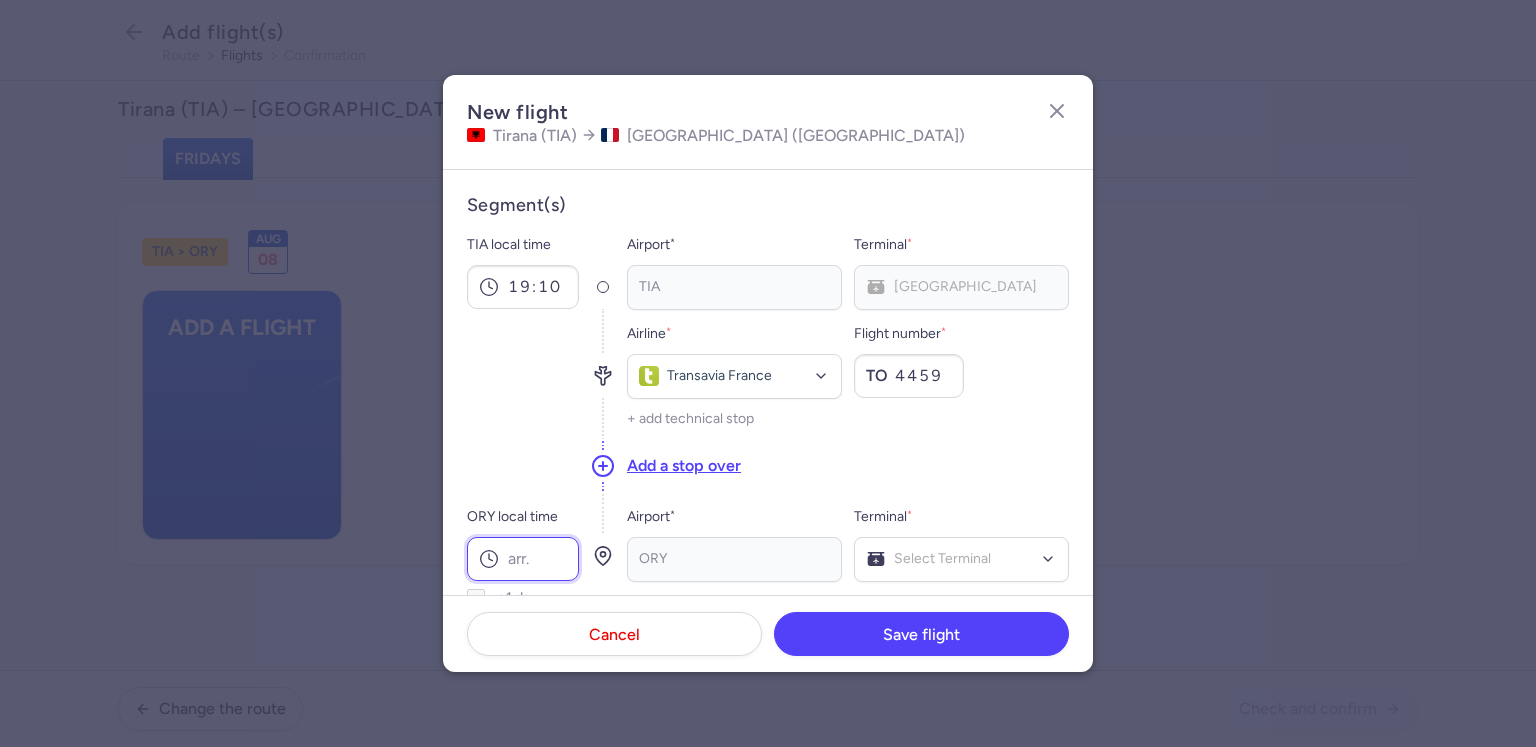 click on "ORY local time" at bounding box center (523, 559) 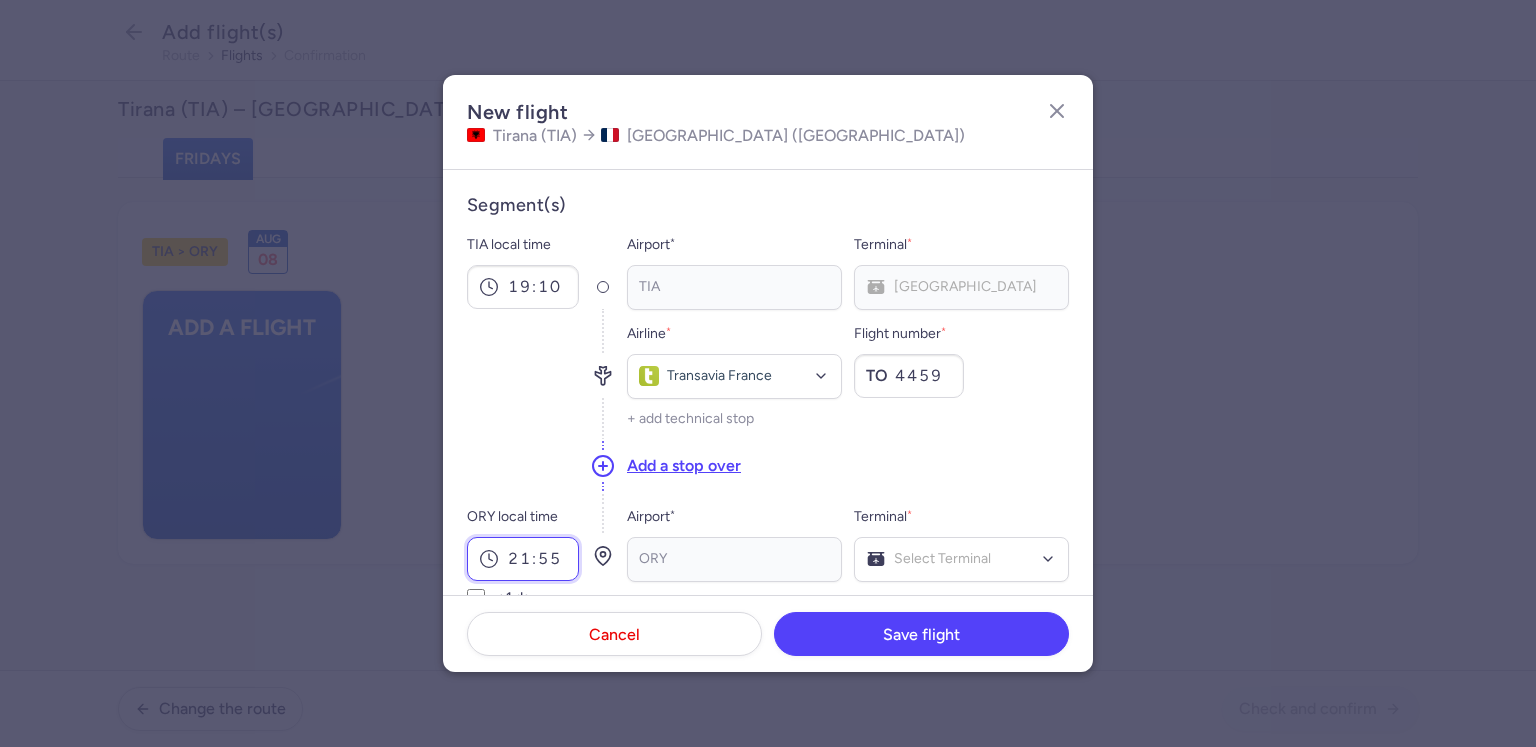 type on "21:55" 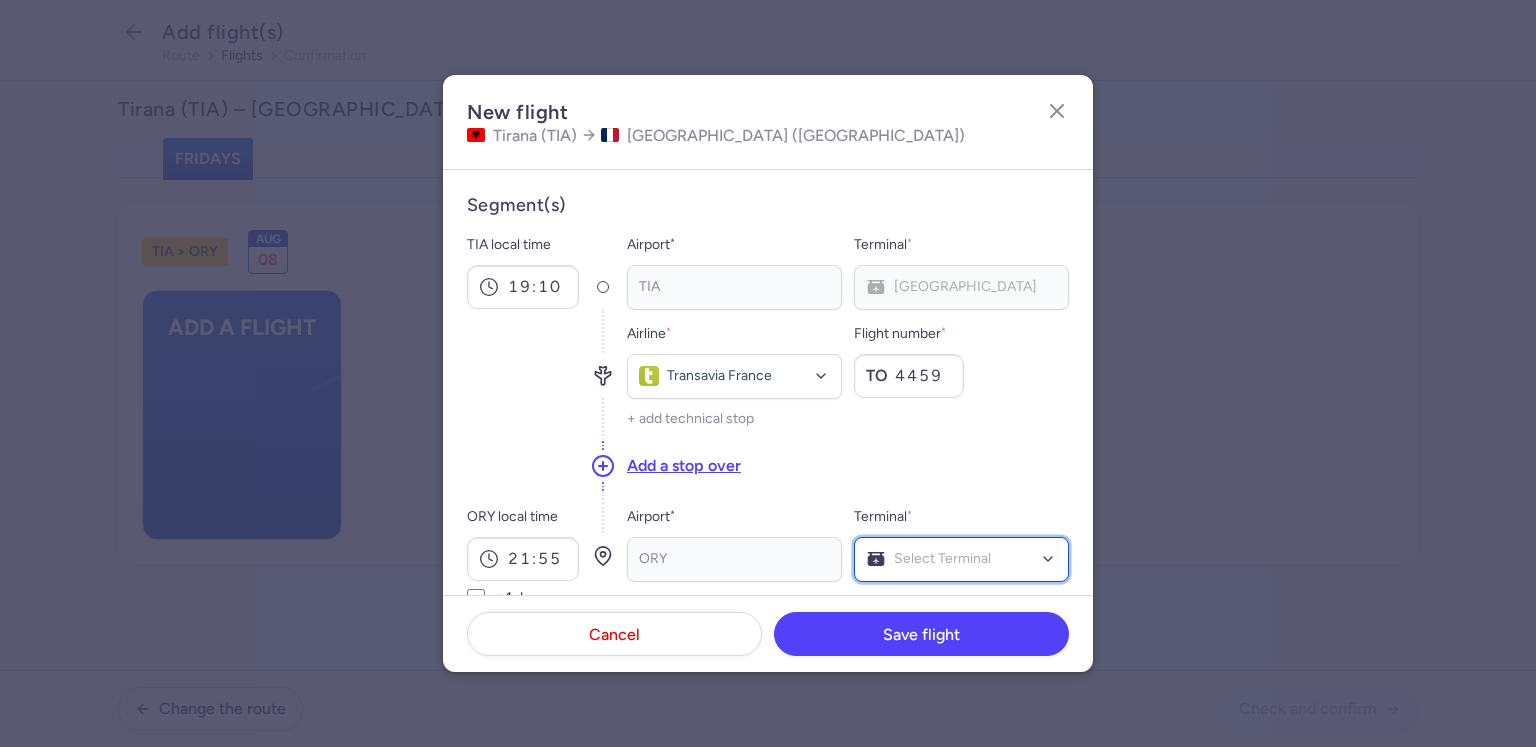 click on "Select Terminal Terminal South Terminal West Terminal 1 Terminal 2 Terminal 3 Terminal 4 No elements found. Consider changing the search query. List is empty." 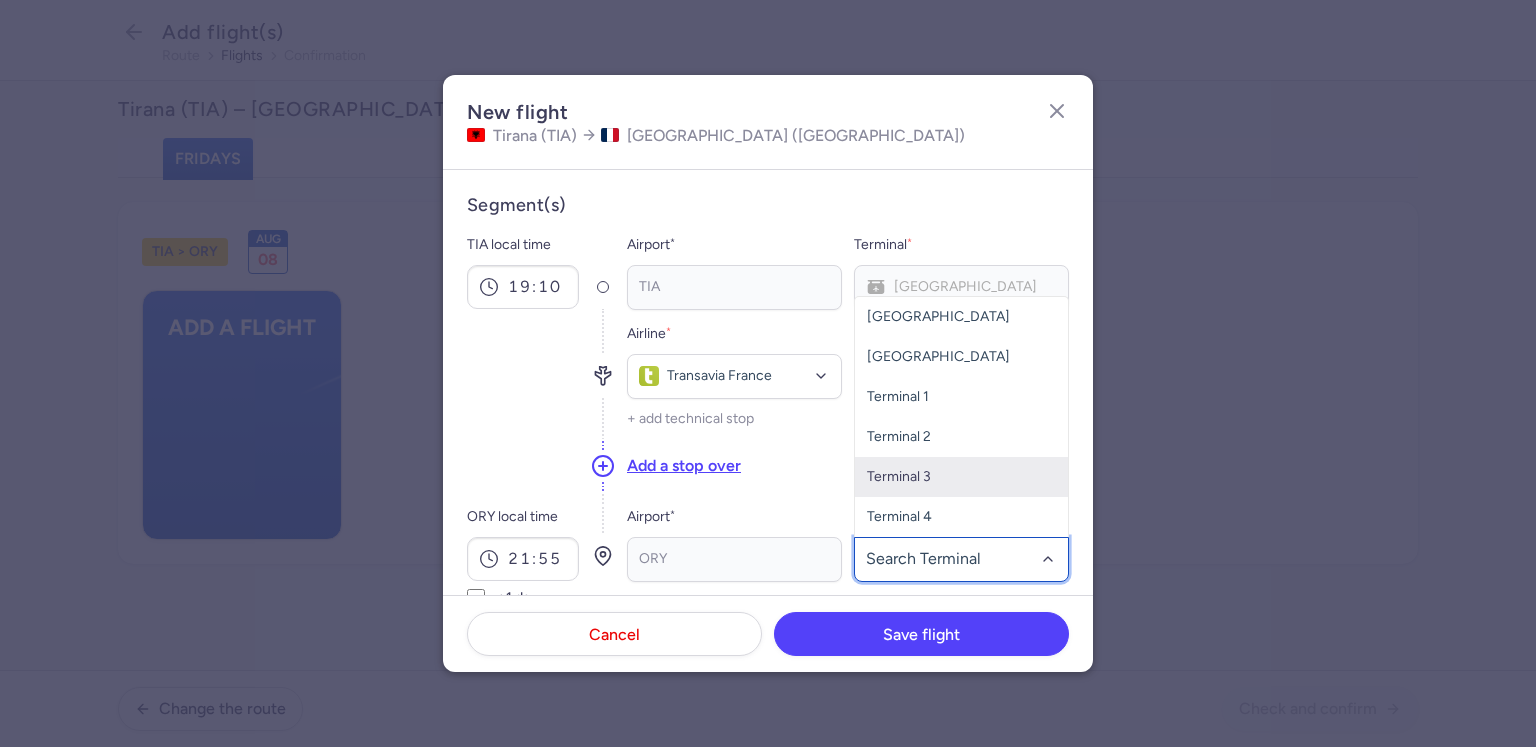 click on "Terminal 3" at bounding box center (961, 477) 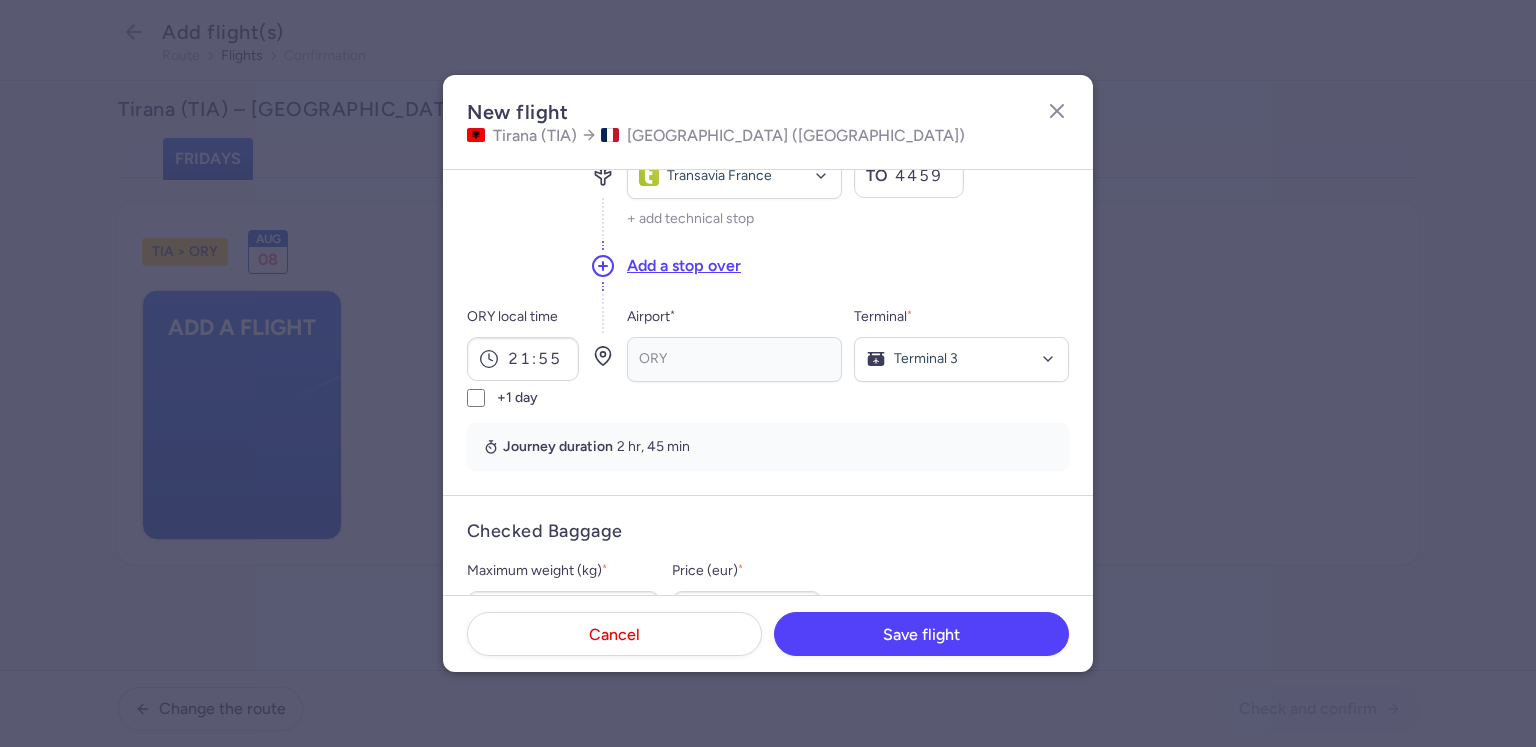 scroll, scrollTop: 300, scrollLeft: 0, axis: vertical 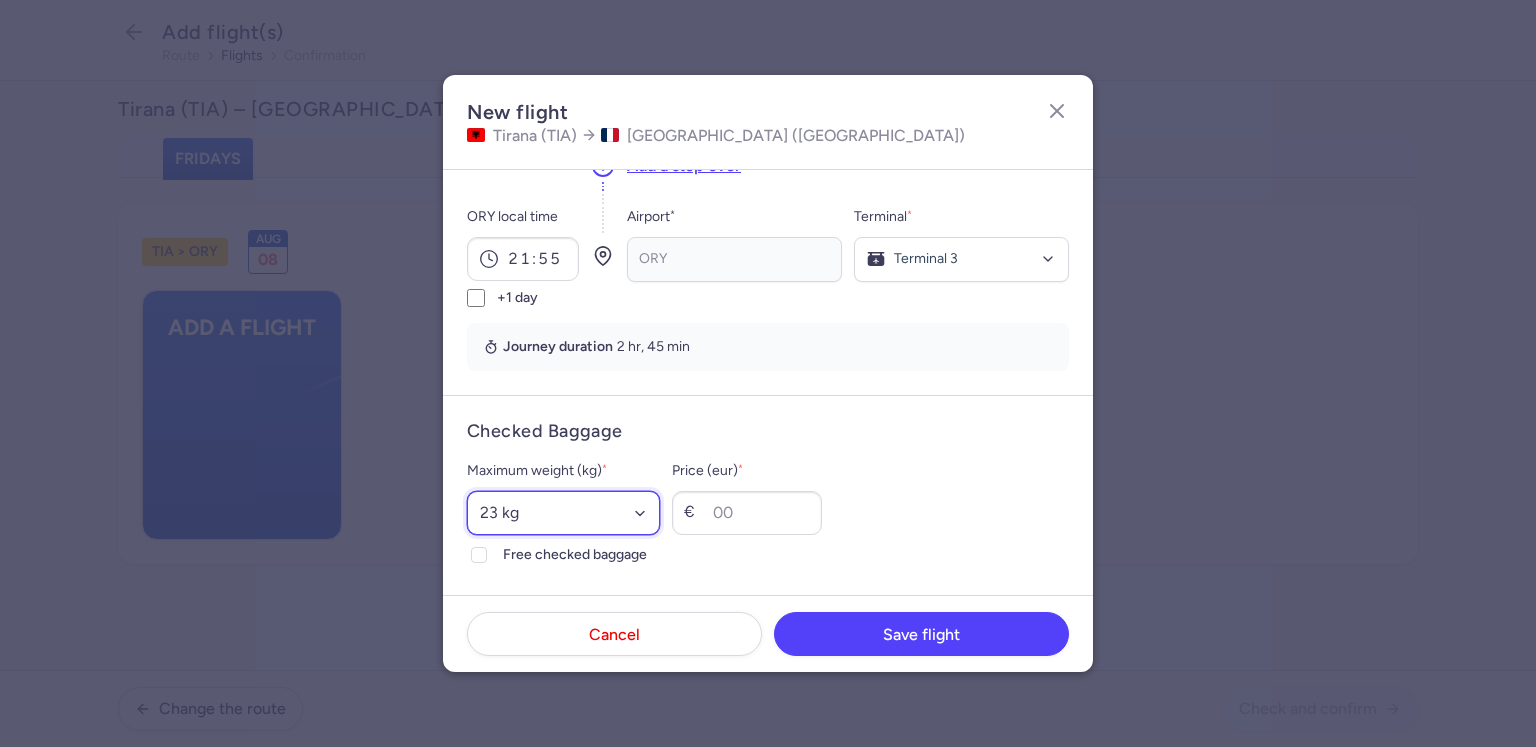 click on "Select an option 15 kg 16 kg 17 kg 18 kg 19 kg 20 kg 21 kg 22 kg 23 kg 24 kg 25 kg 26 kg 27 kg 28 kg 29 kg 30 kg 31 kg 32 kg 33 kg 34 kg 35 kg" at bounding box center [563, 513] 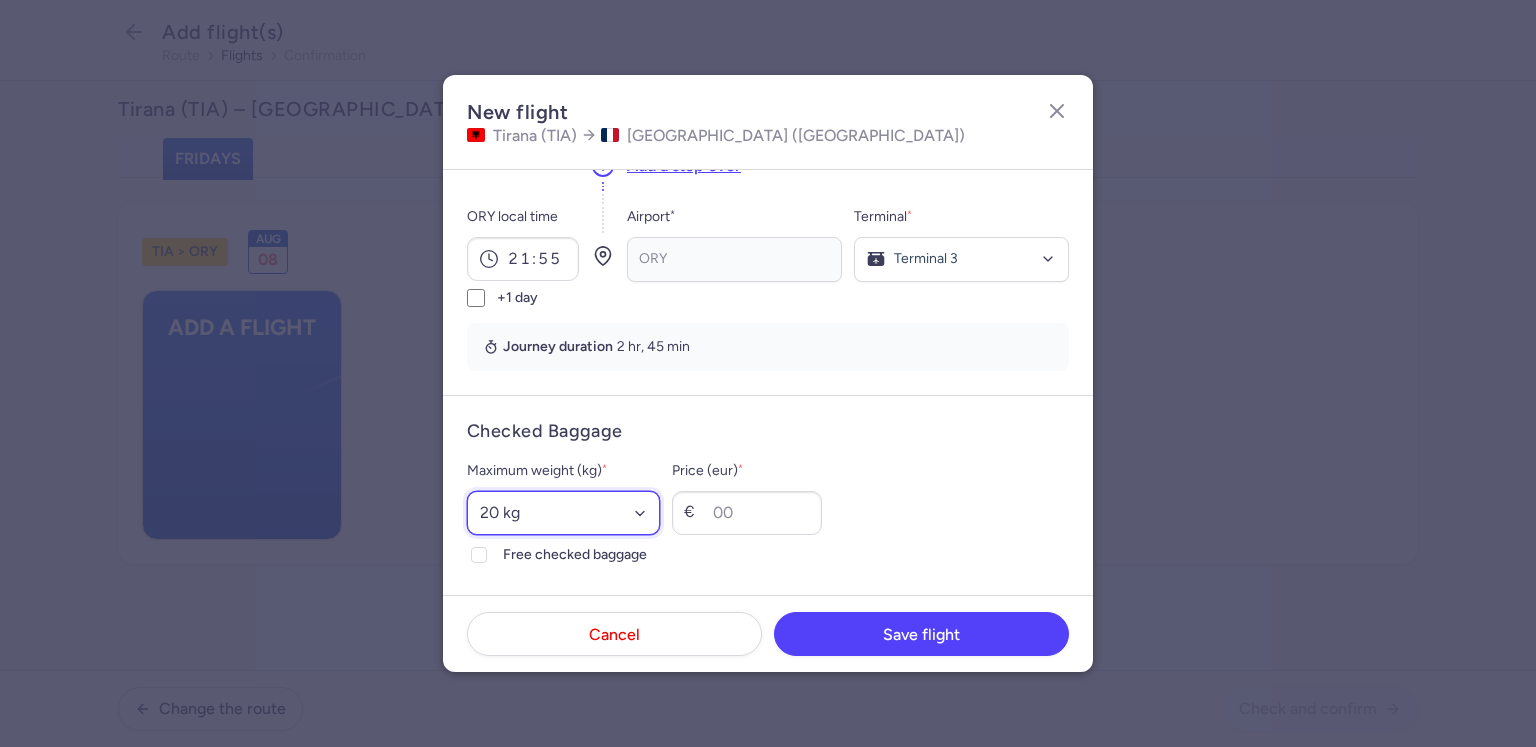 click on "Select an option 15 kg 16 kg 17 kg 18 kg 19 kg 20 kg 21 kg 22 kg 23 kg 24 kg 25 kg 26 kg 27 kg 28 kg 29 kg 30 kg 31 kg 32 kg 33 kg 34 kg 35 kg" at bounding box center [563, 513] 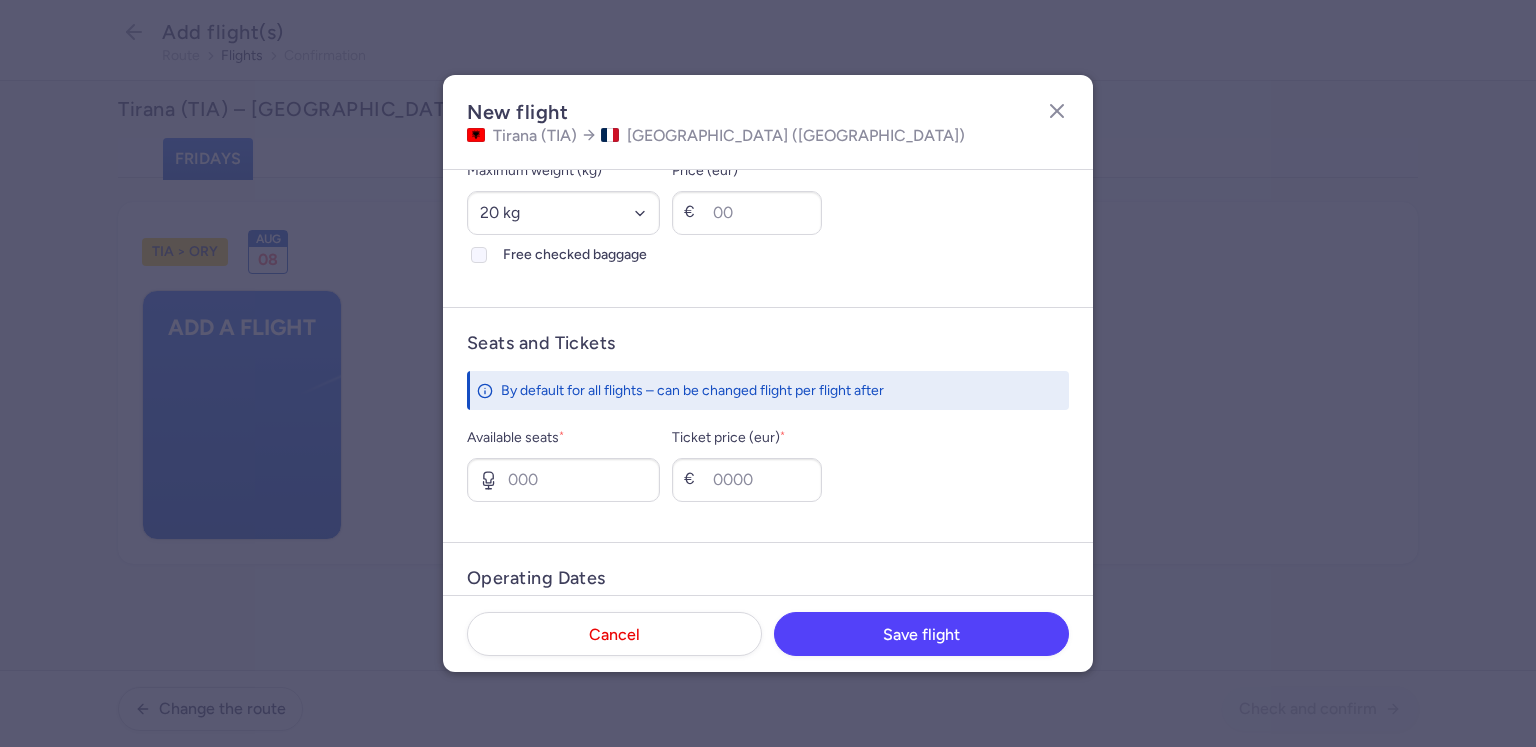 click 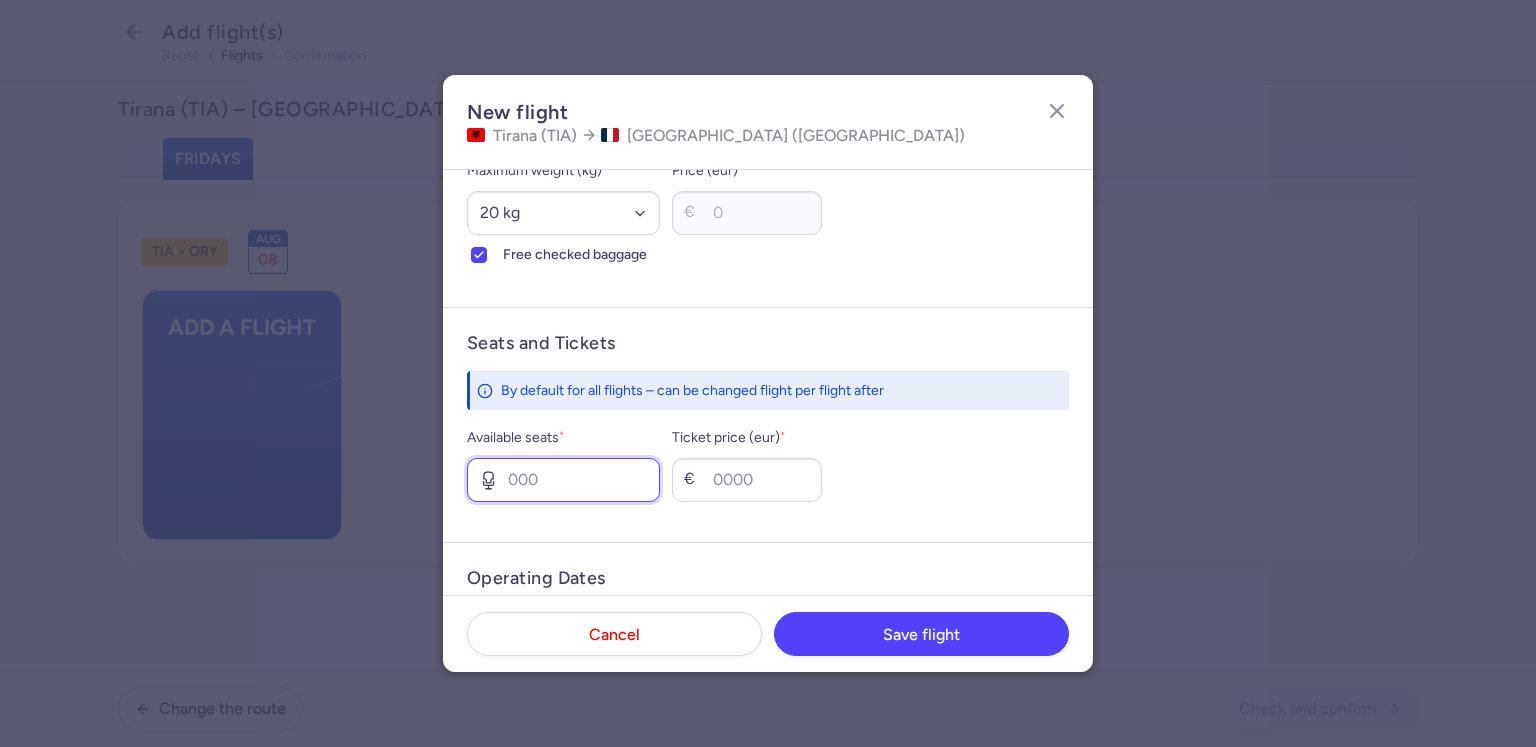 click on "Available seats  *" at bounding box center (563, 480) 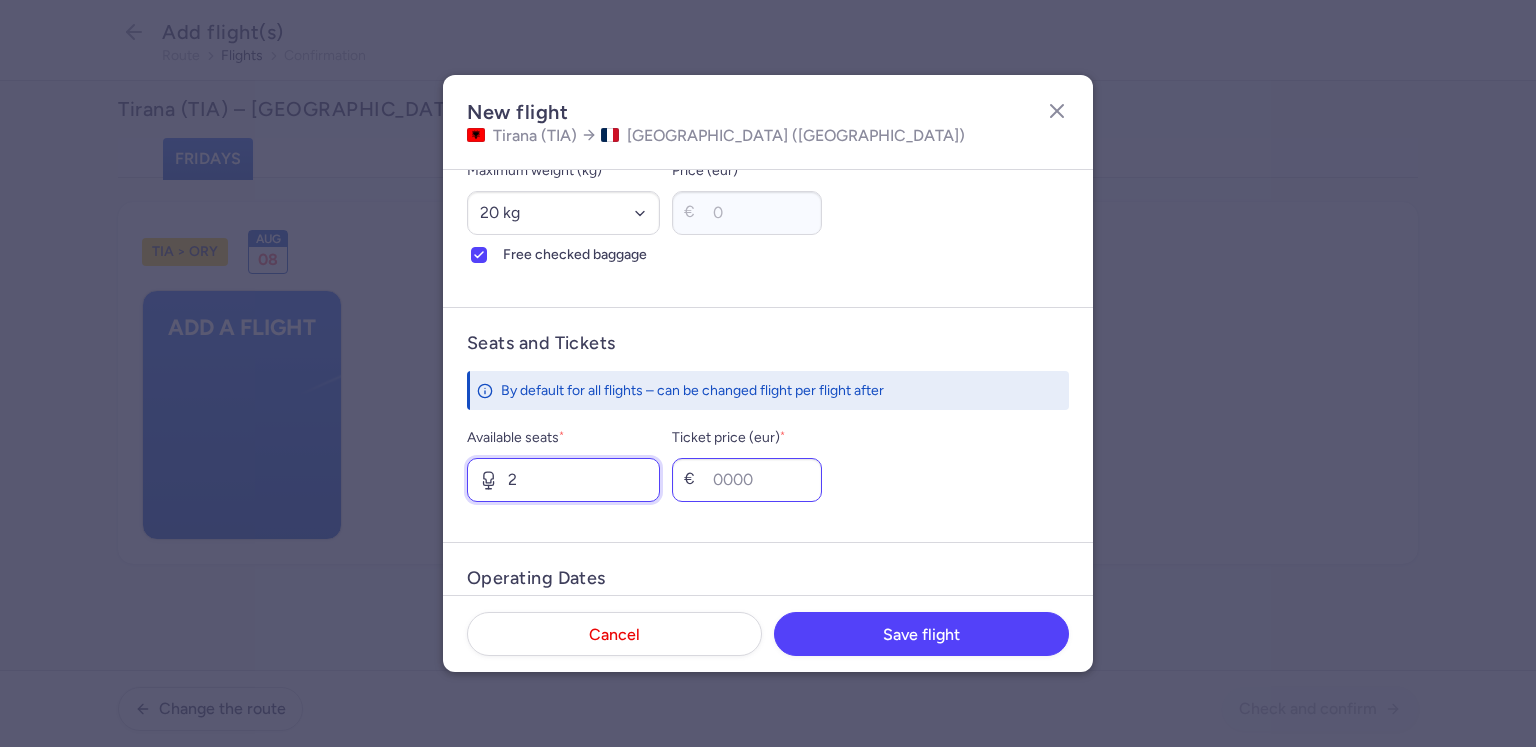 type on "2" 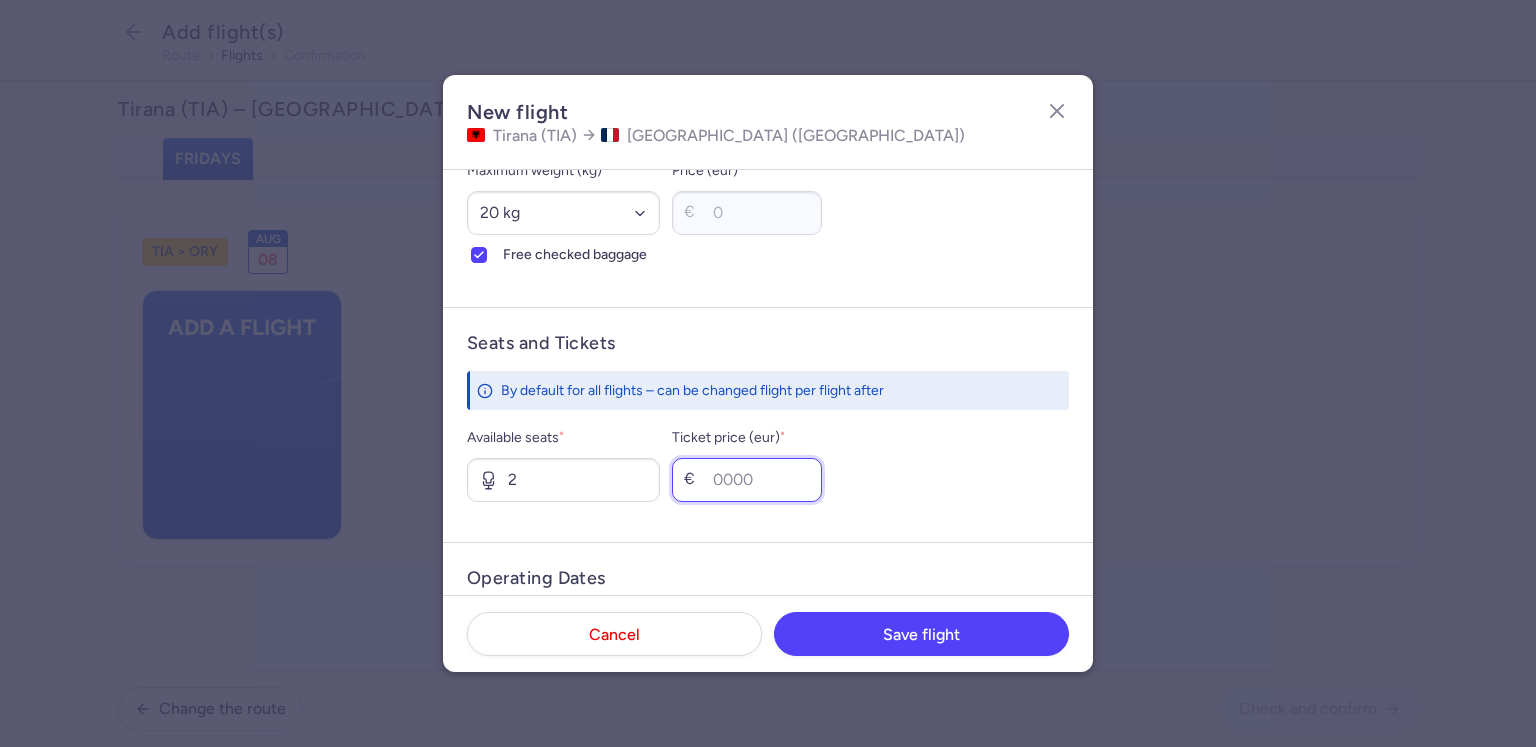 click on "Ticket price (eur)  *" at bounding box center [747, 480] 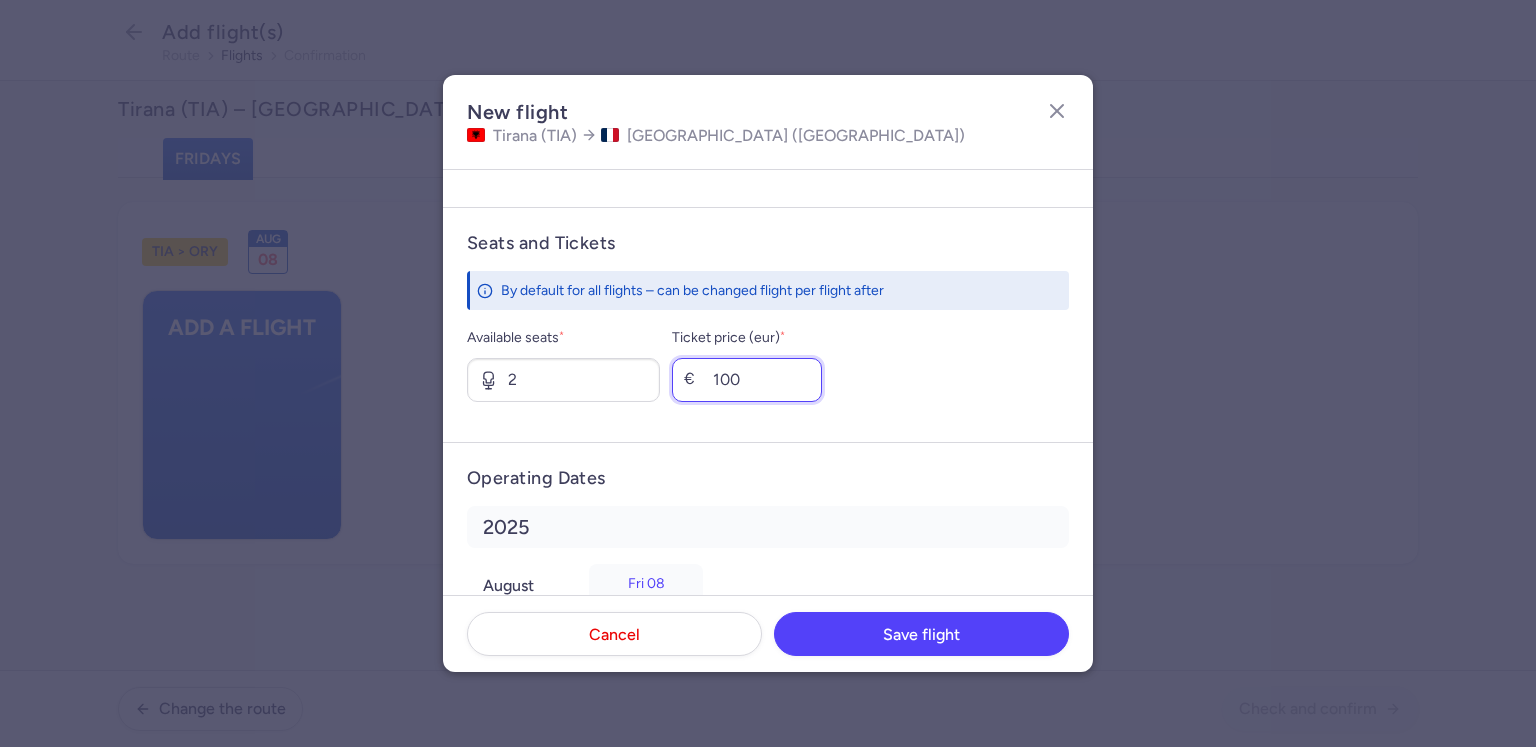 scroll, scrollTop: 772, scrollLeft: 0, axis: vertical 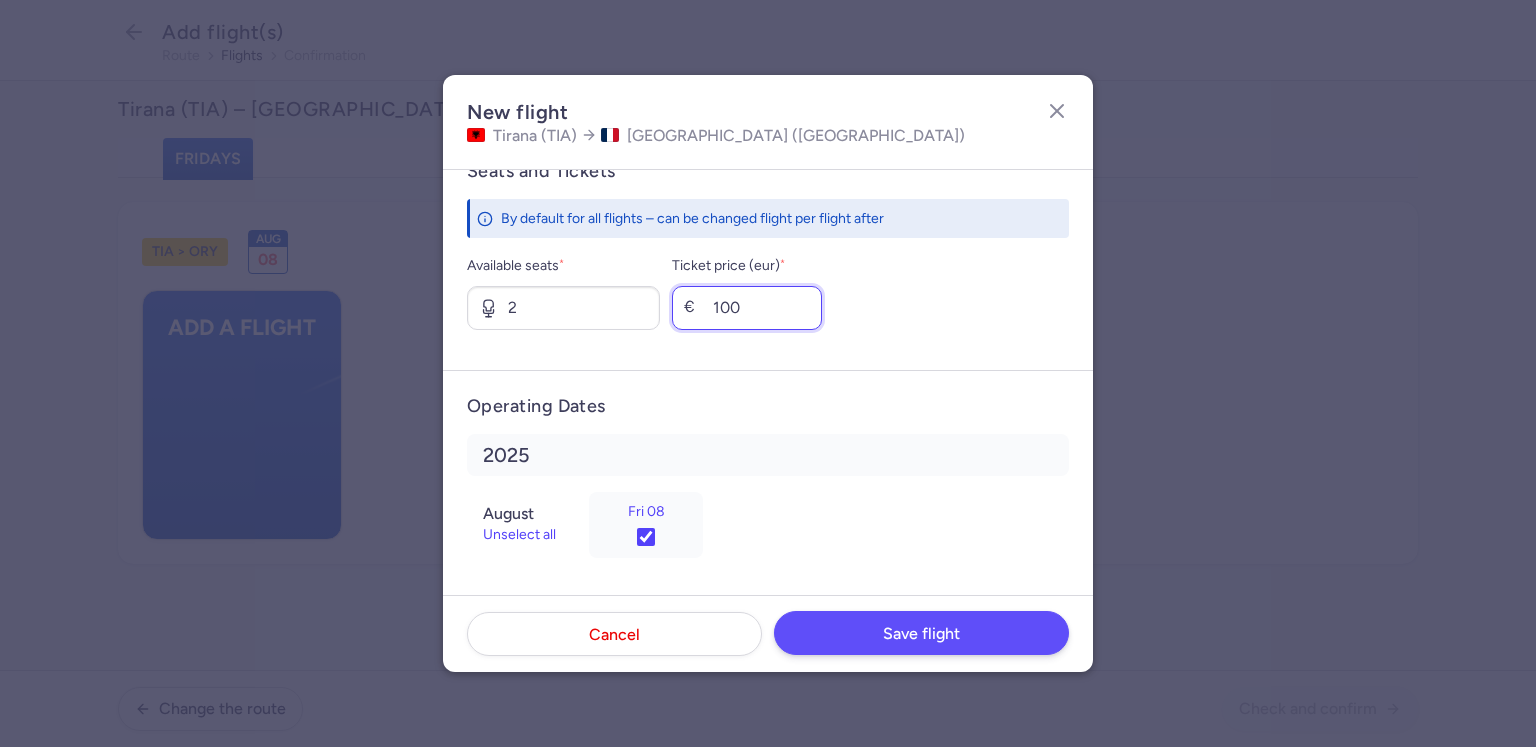 type on "100" 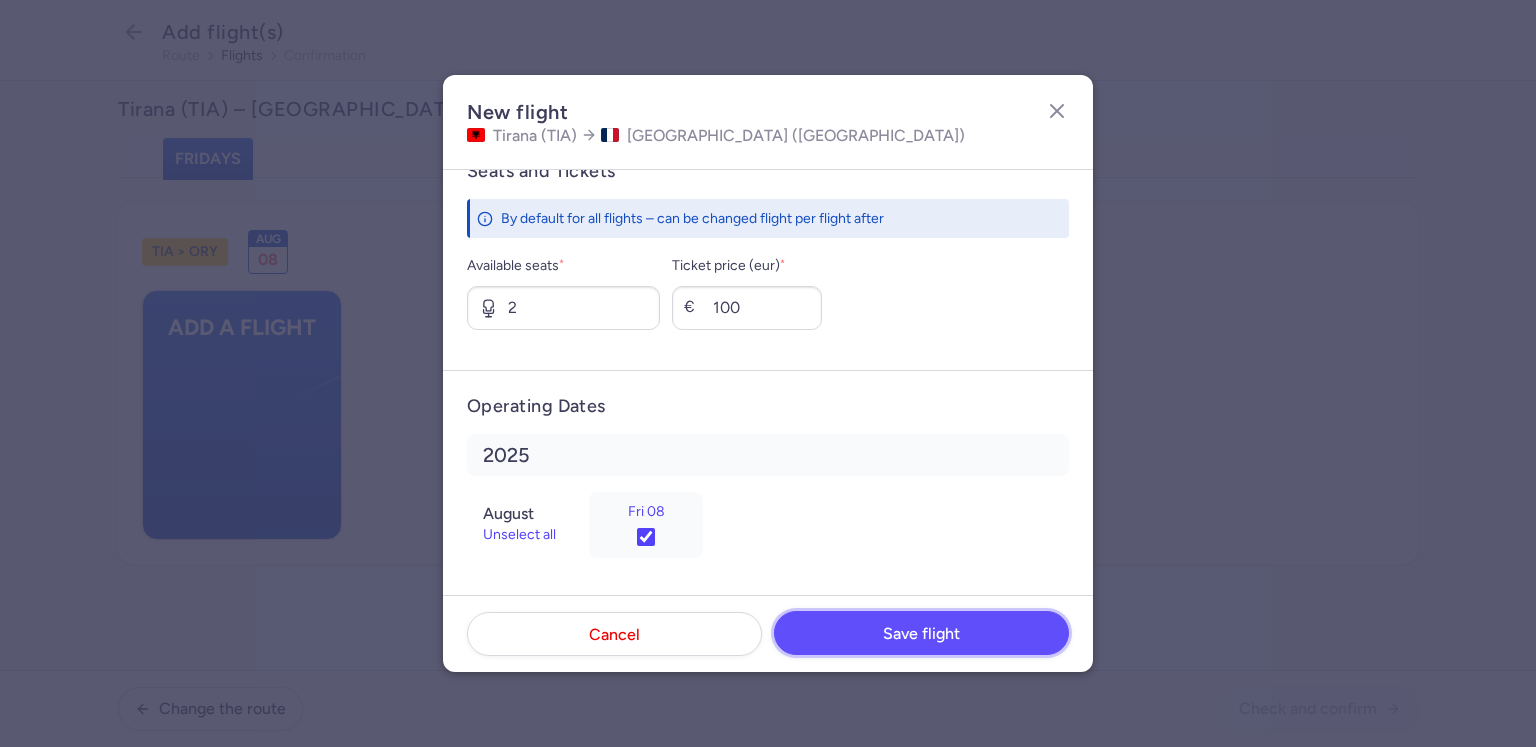 click on "Save flight" at bounding box center (921, 634) 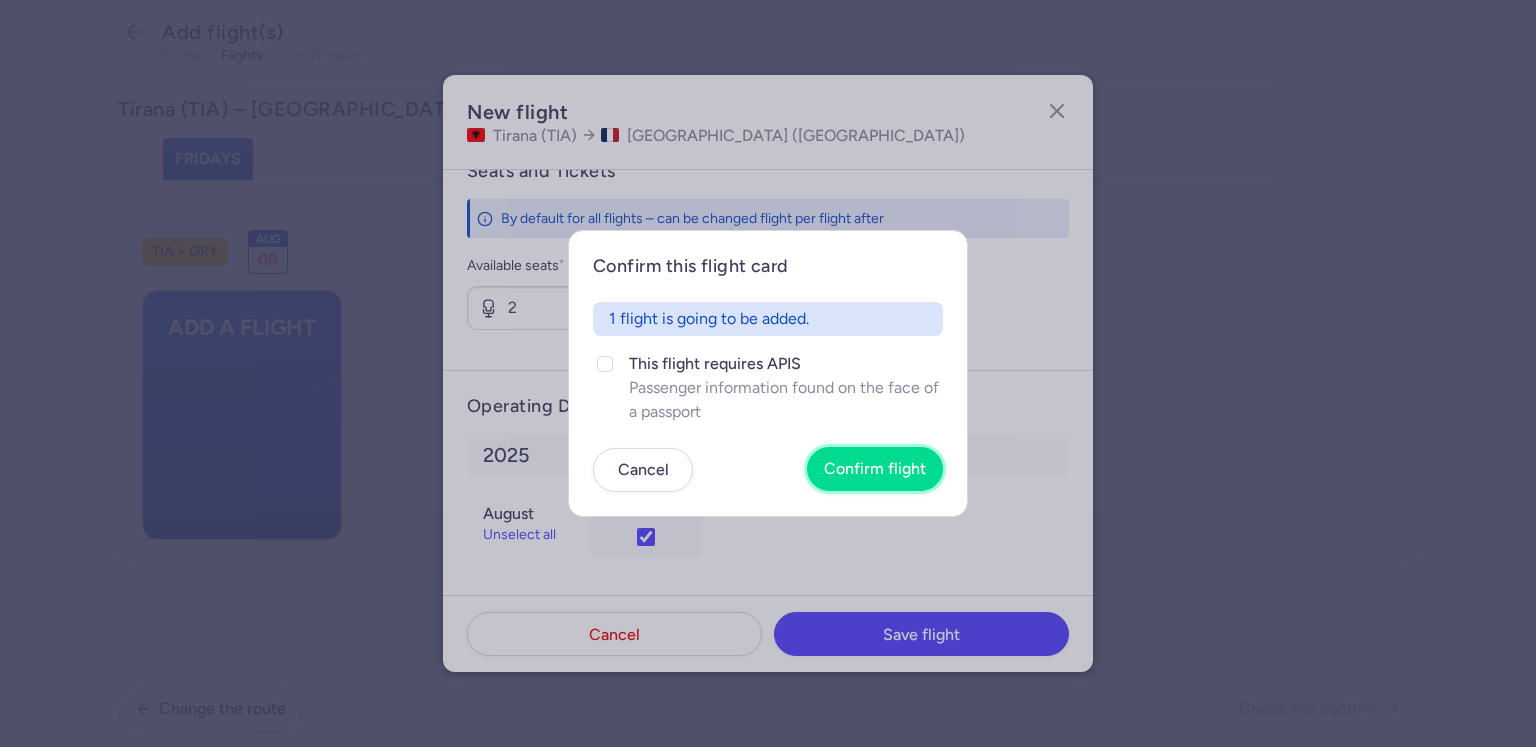 click on "Confirm flight" at bounding box center (875, 469) 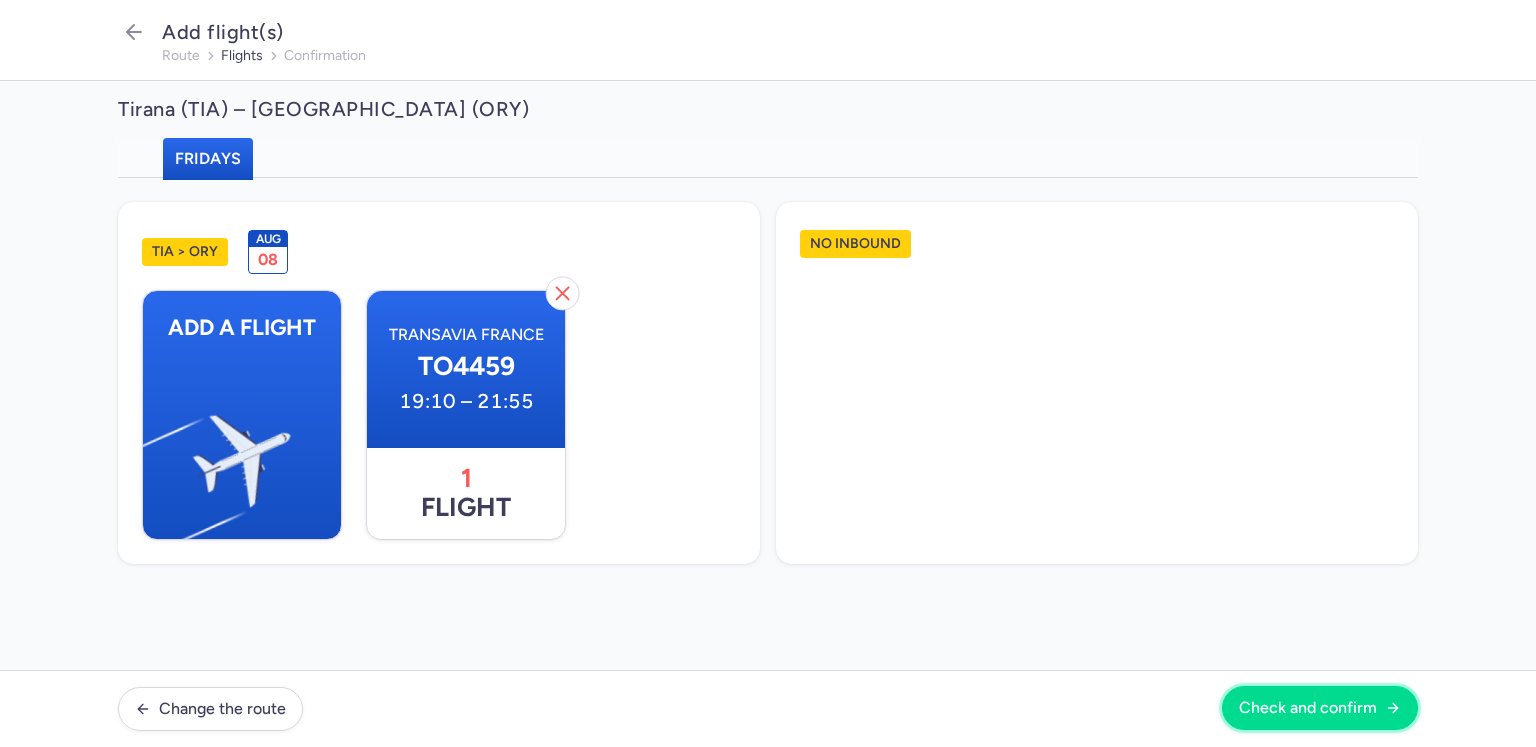 click on "Check and confirm" at bounding box center (1308, 708) 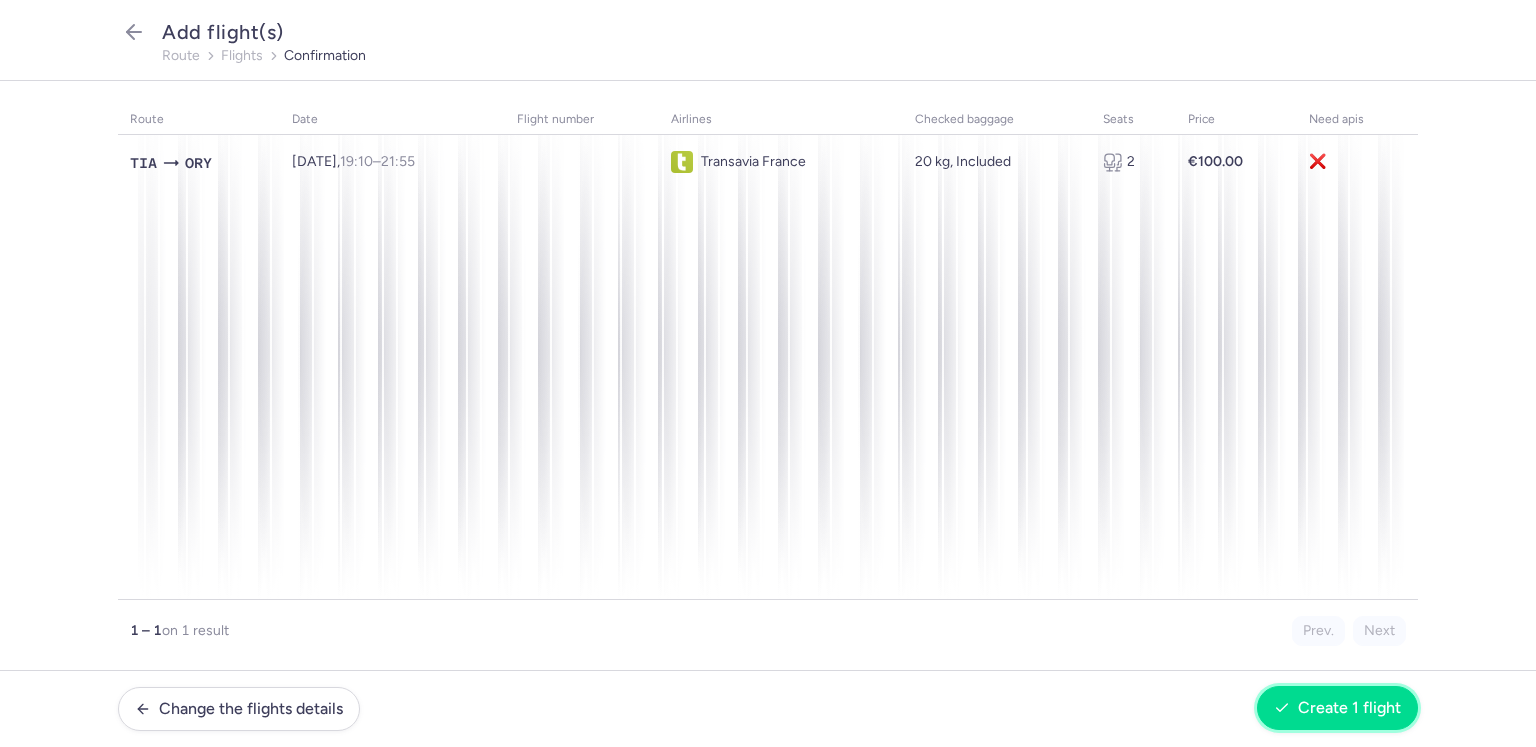 click on "Create 1 flight" at bounding box center (1349, 708) 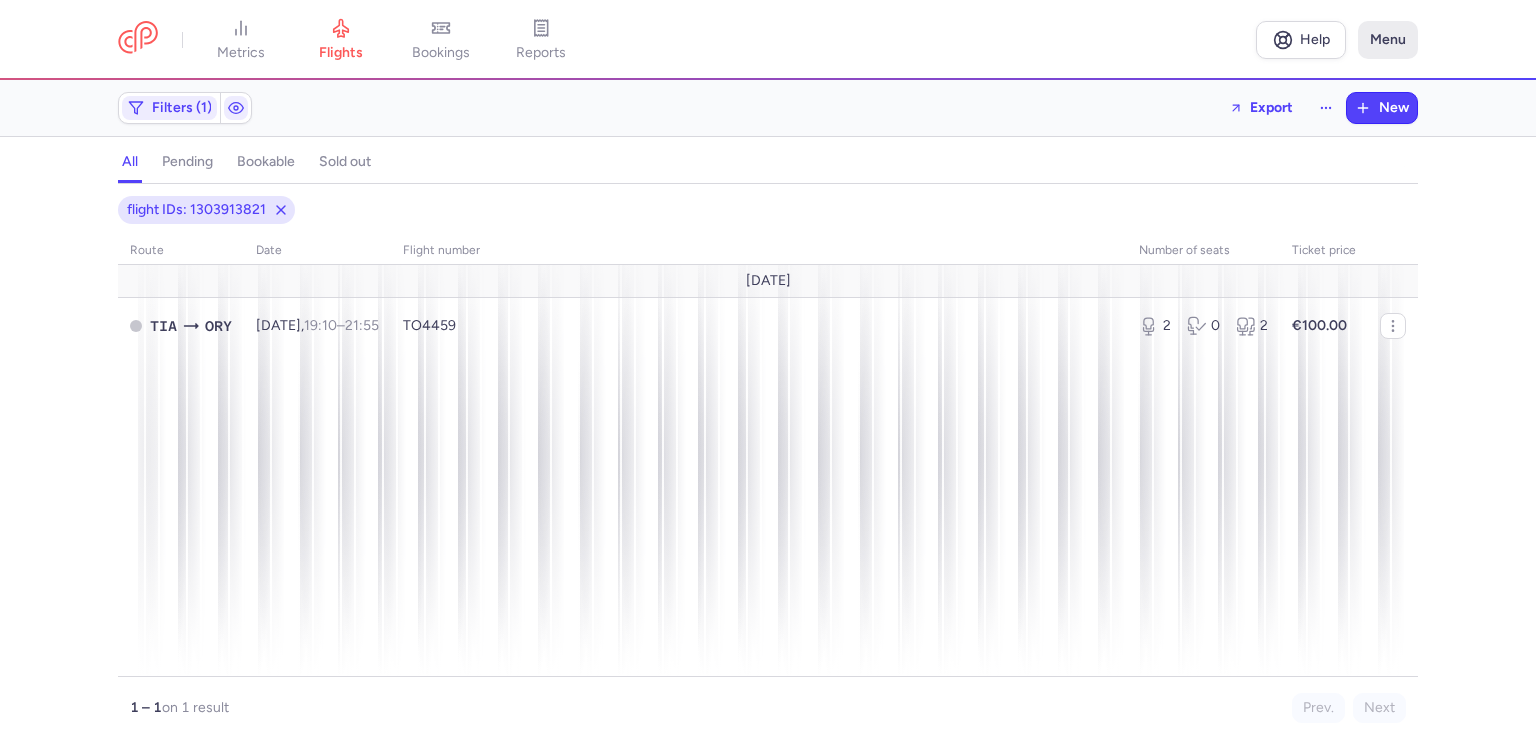 click on "Menu" 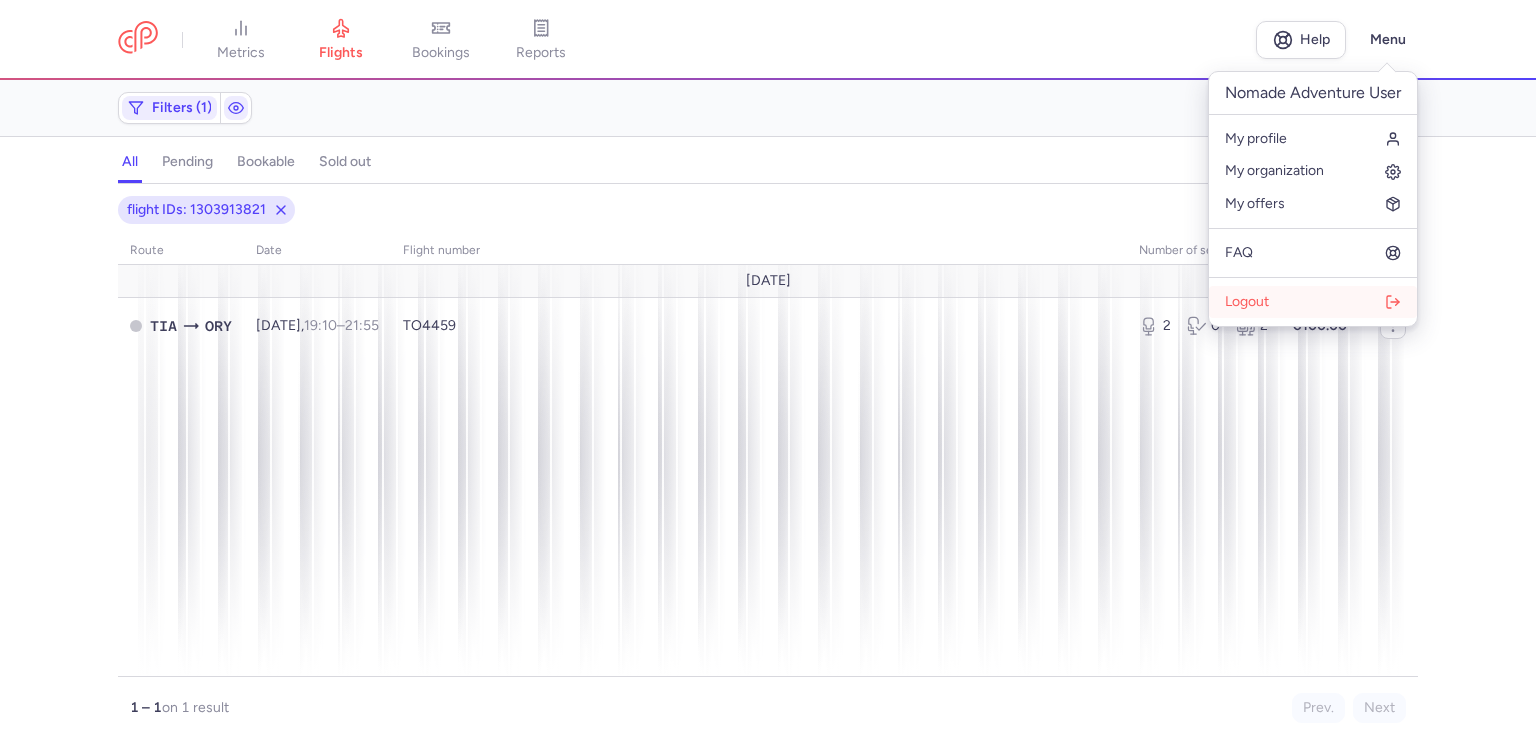 click on "Logout" at bounding box center [1313, 302] 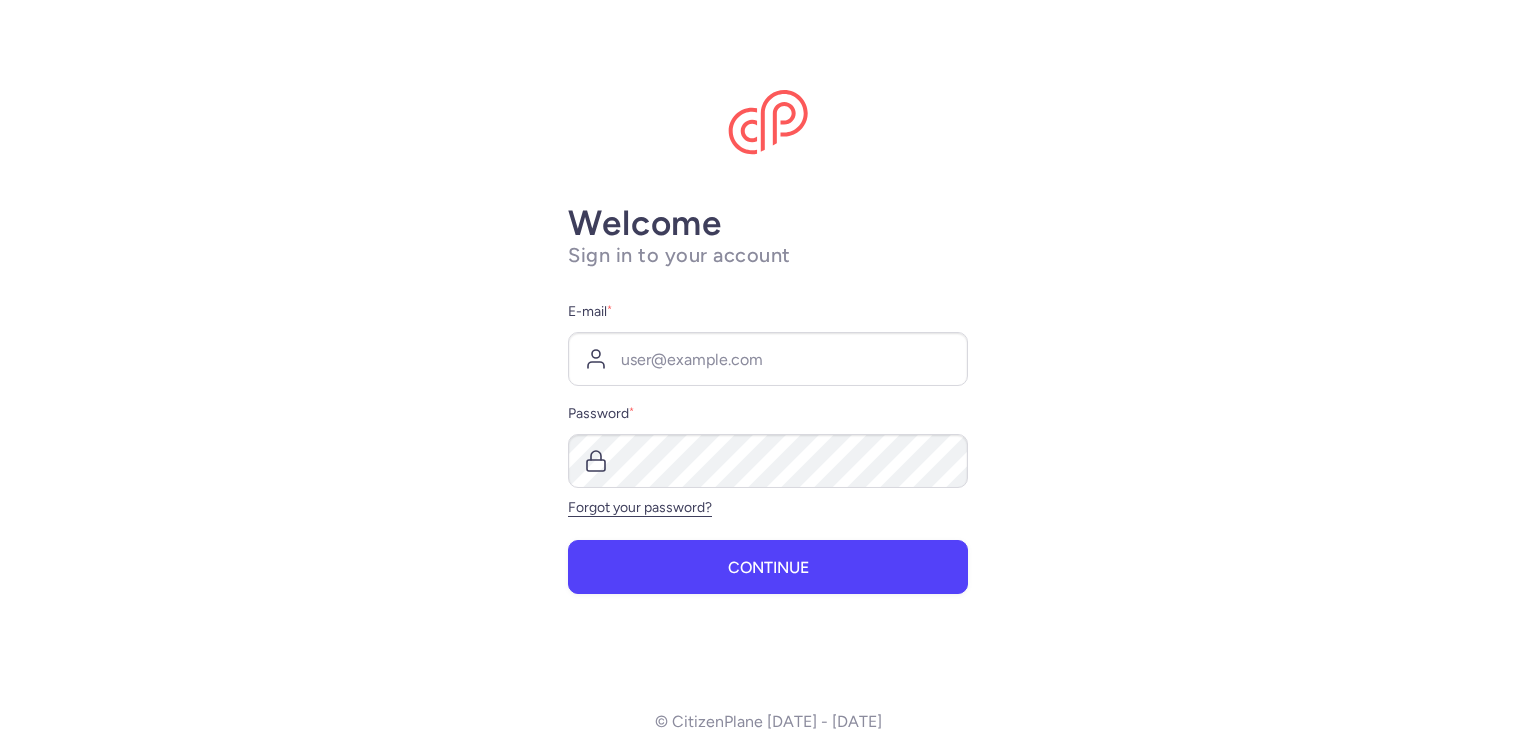 scroll, scrollTop: 0, scrollLeft: 0, axis: both 